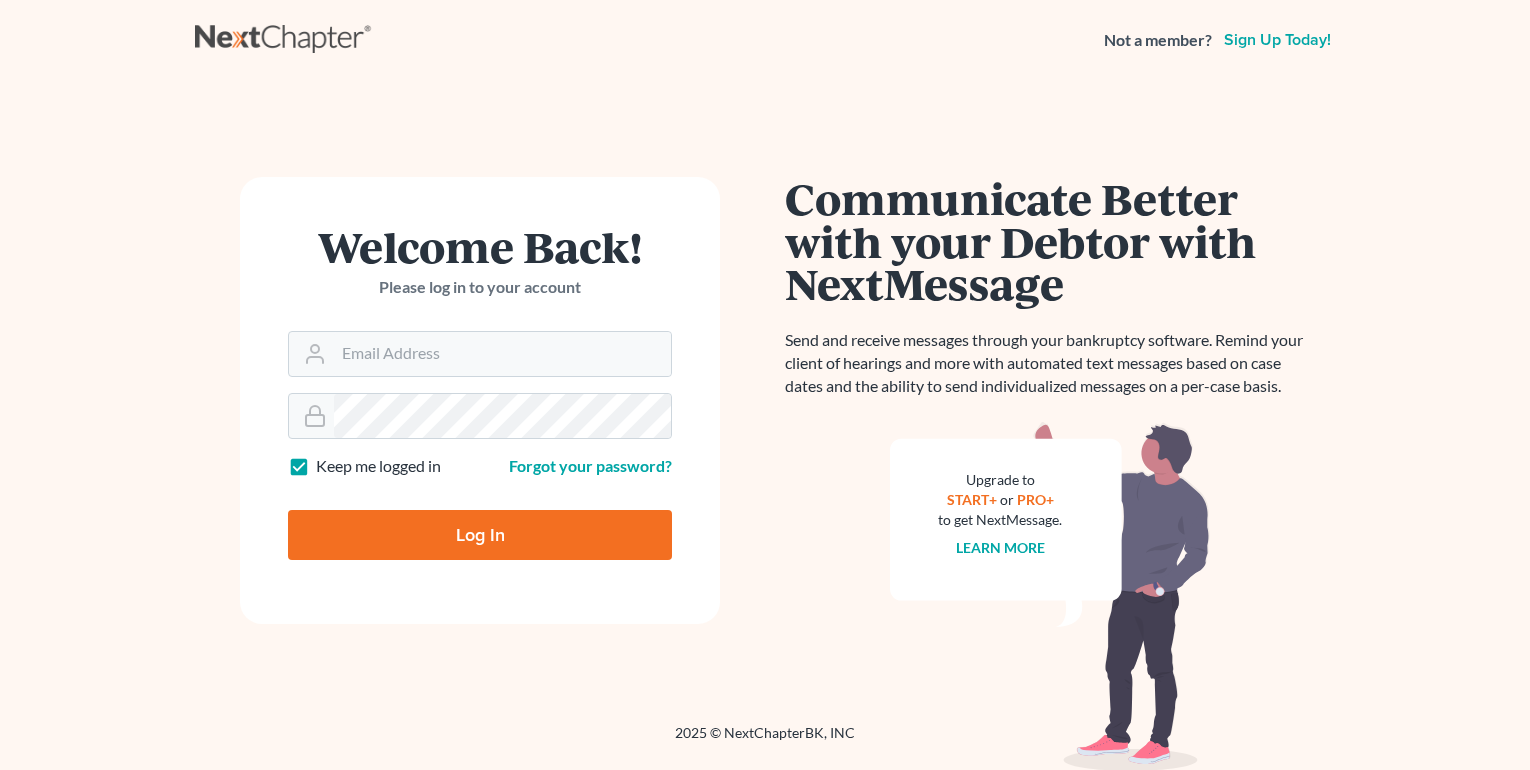 scroll, scrollTop: 0, scrollLeft: 0, axis: both 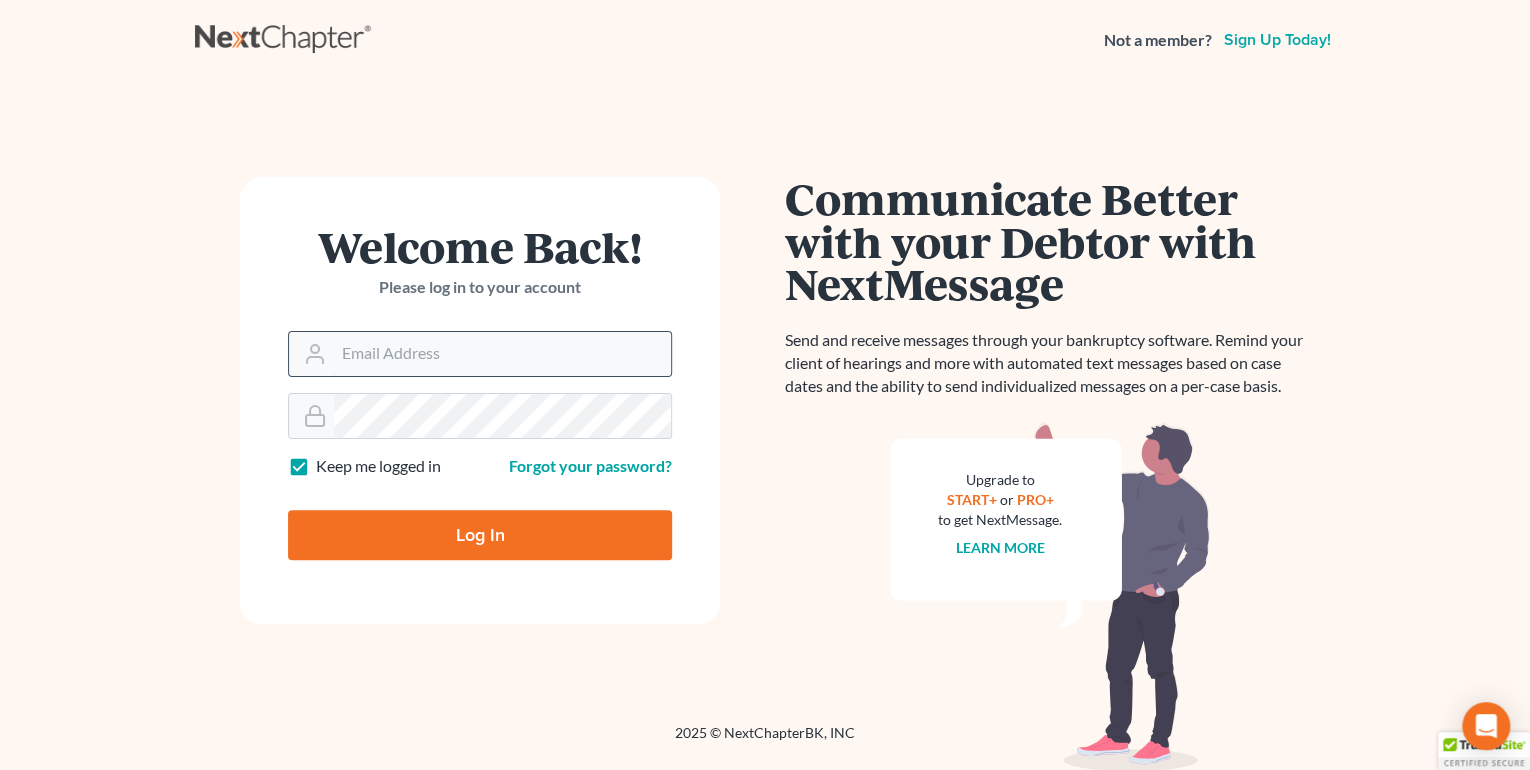 click on "Email Address" at bounding box center [502, 354] 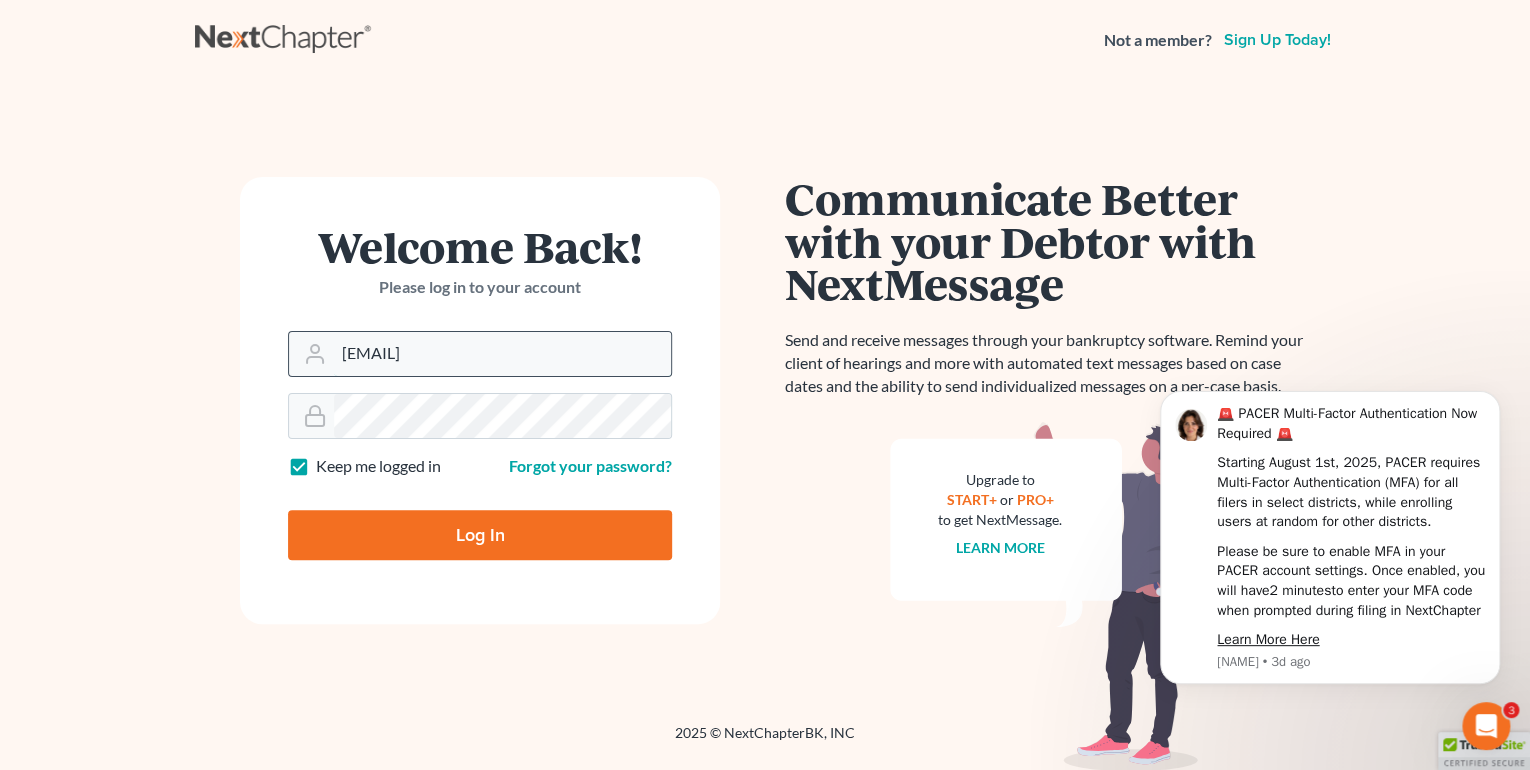 scroll, scrollTop: 0, scrollLeft: 0, axis: both 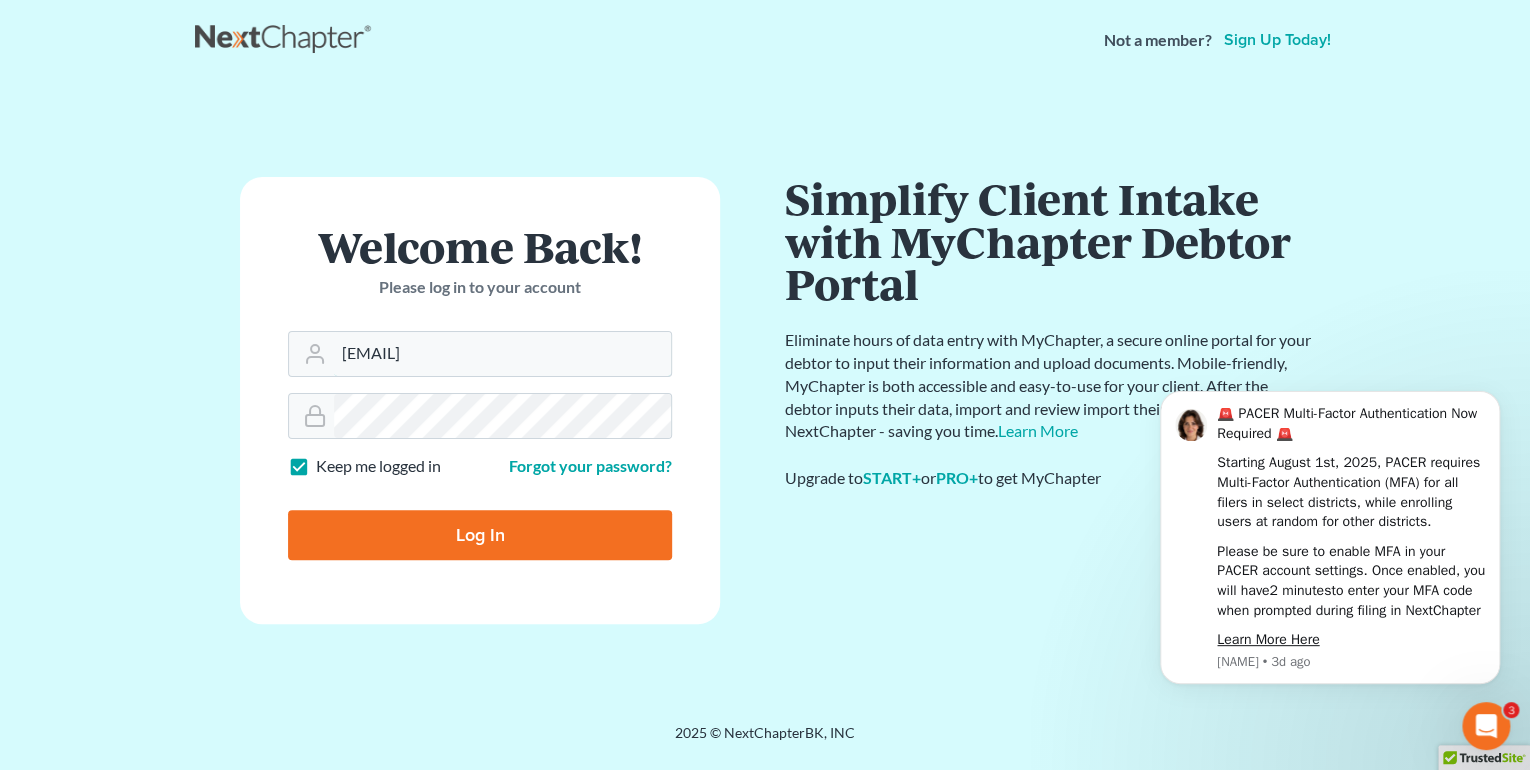 type on "[EMAIL]" 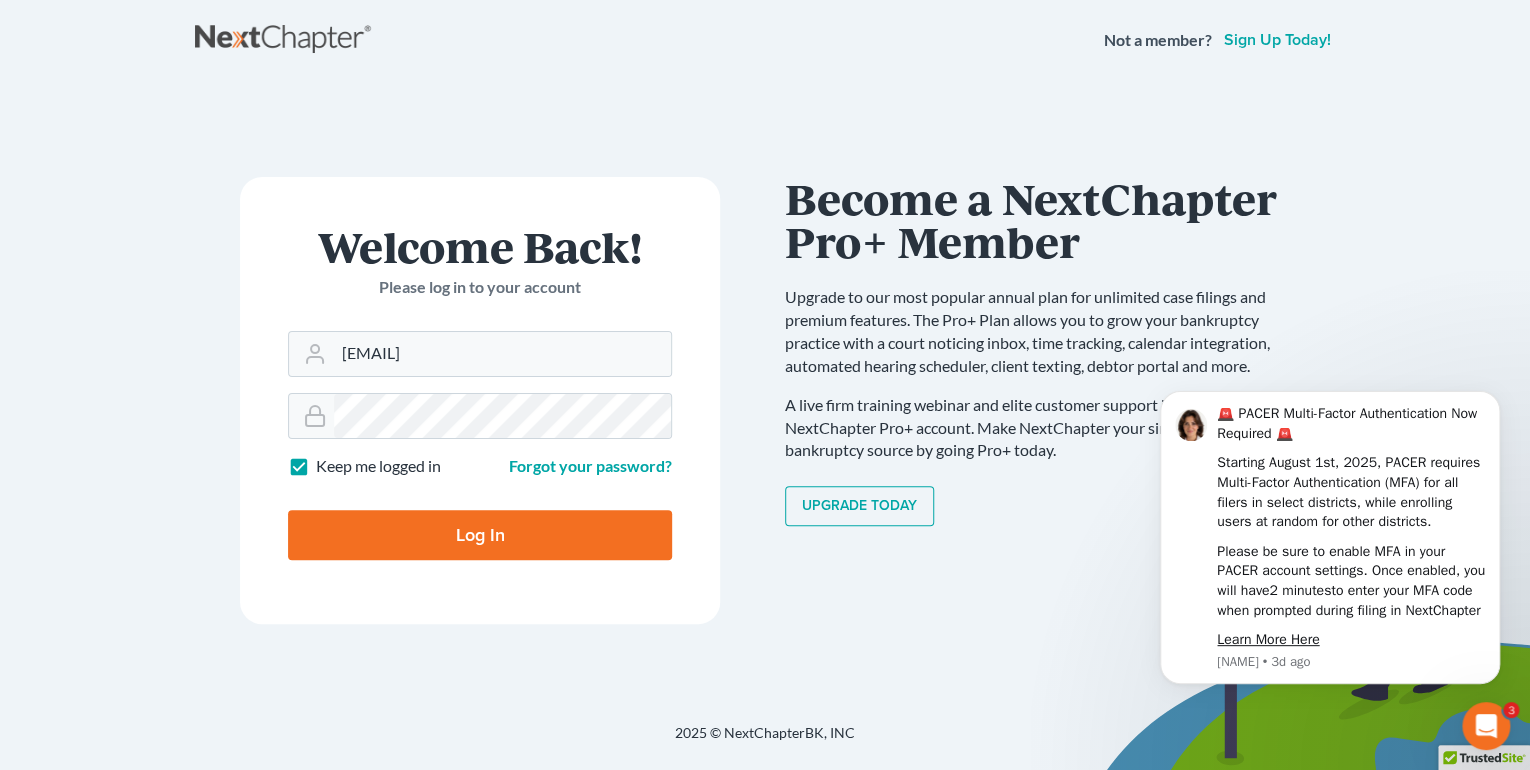 click on "Log In" at bounding box center [480, 535] 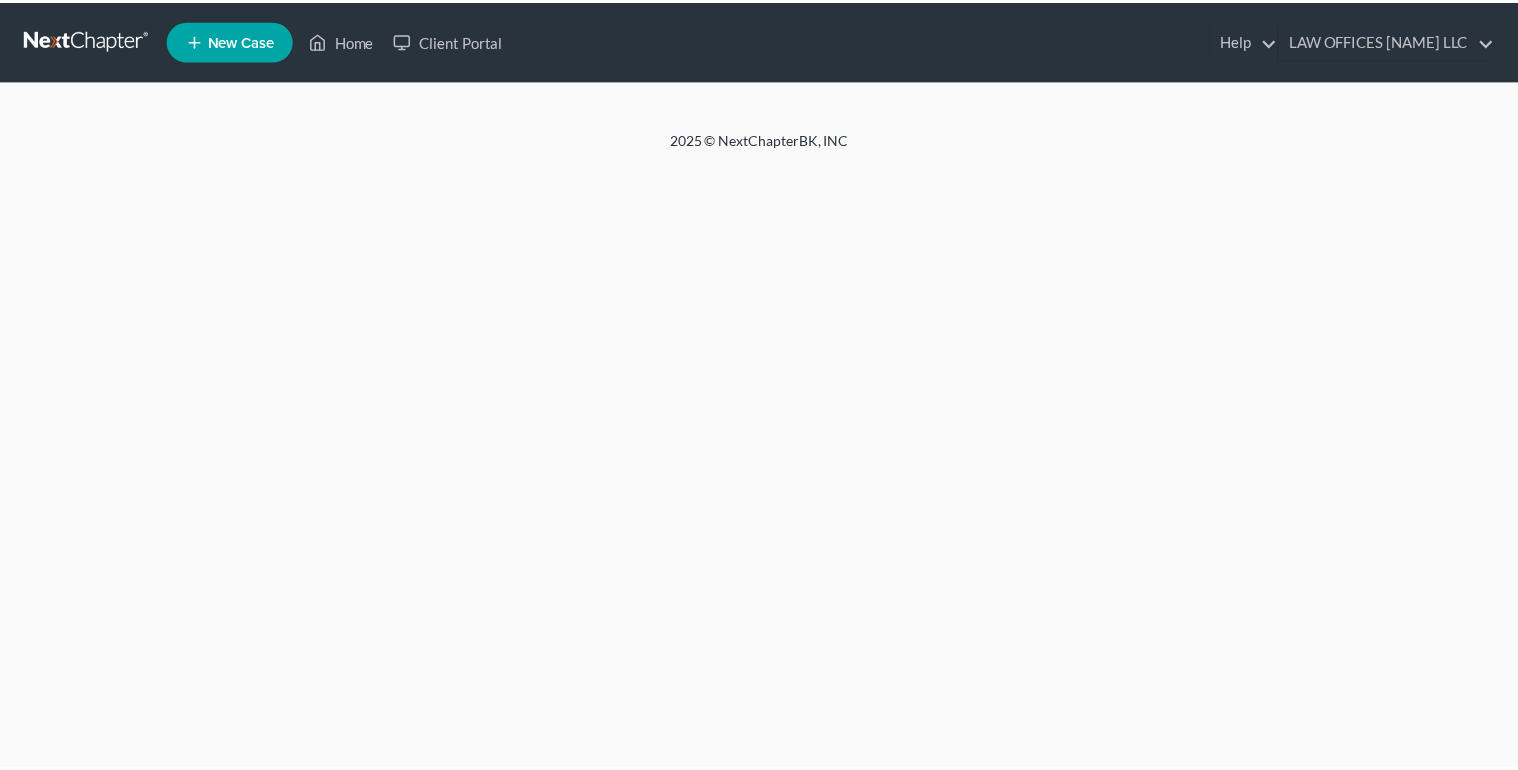 scroll, scrollTop: 0, scrollLeft: 0, axis: both 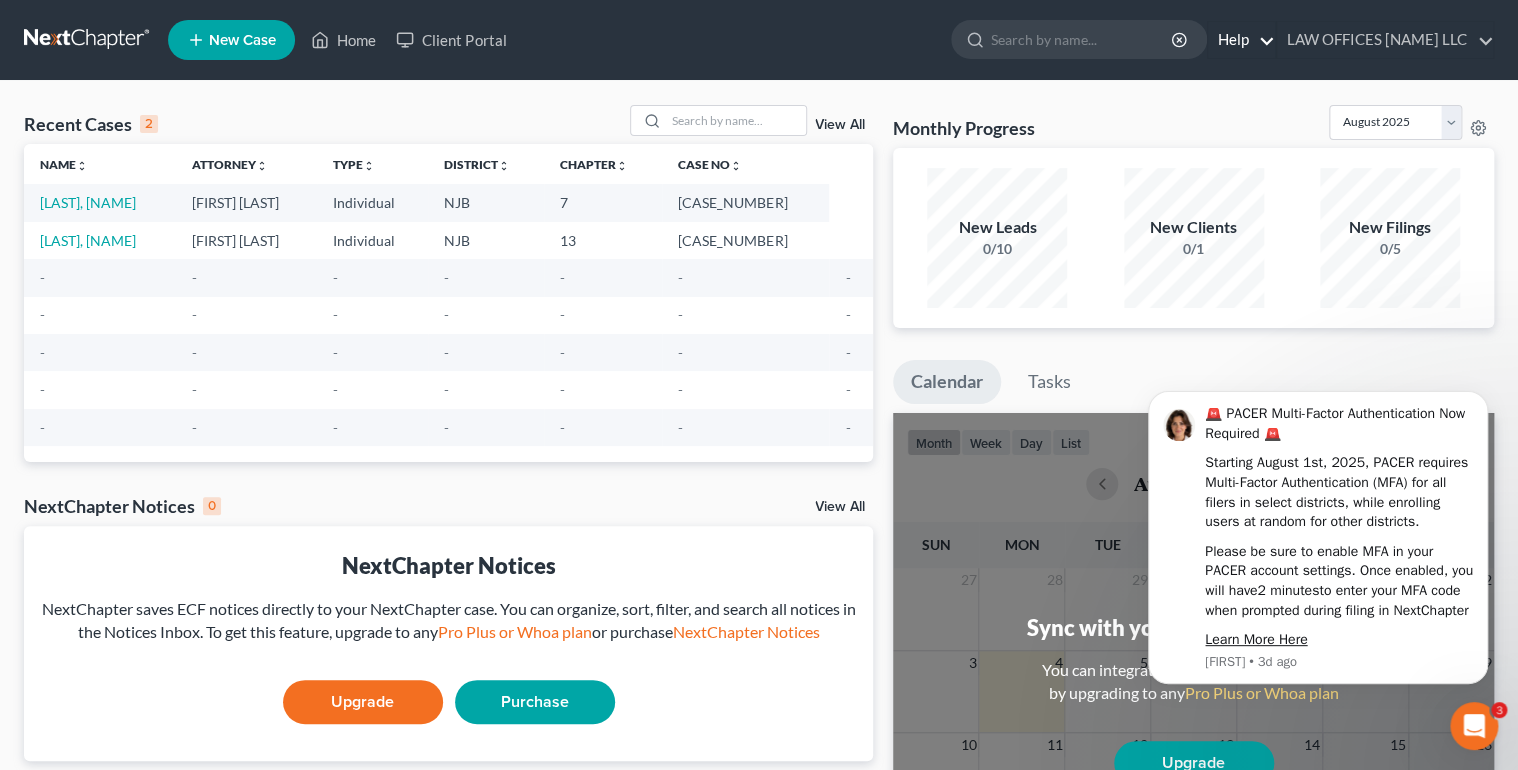 click on "Help" at bounding box center [1241, 40] 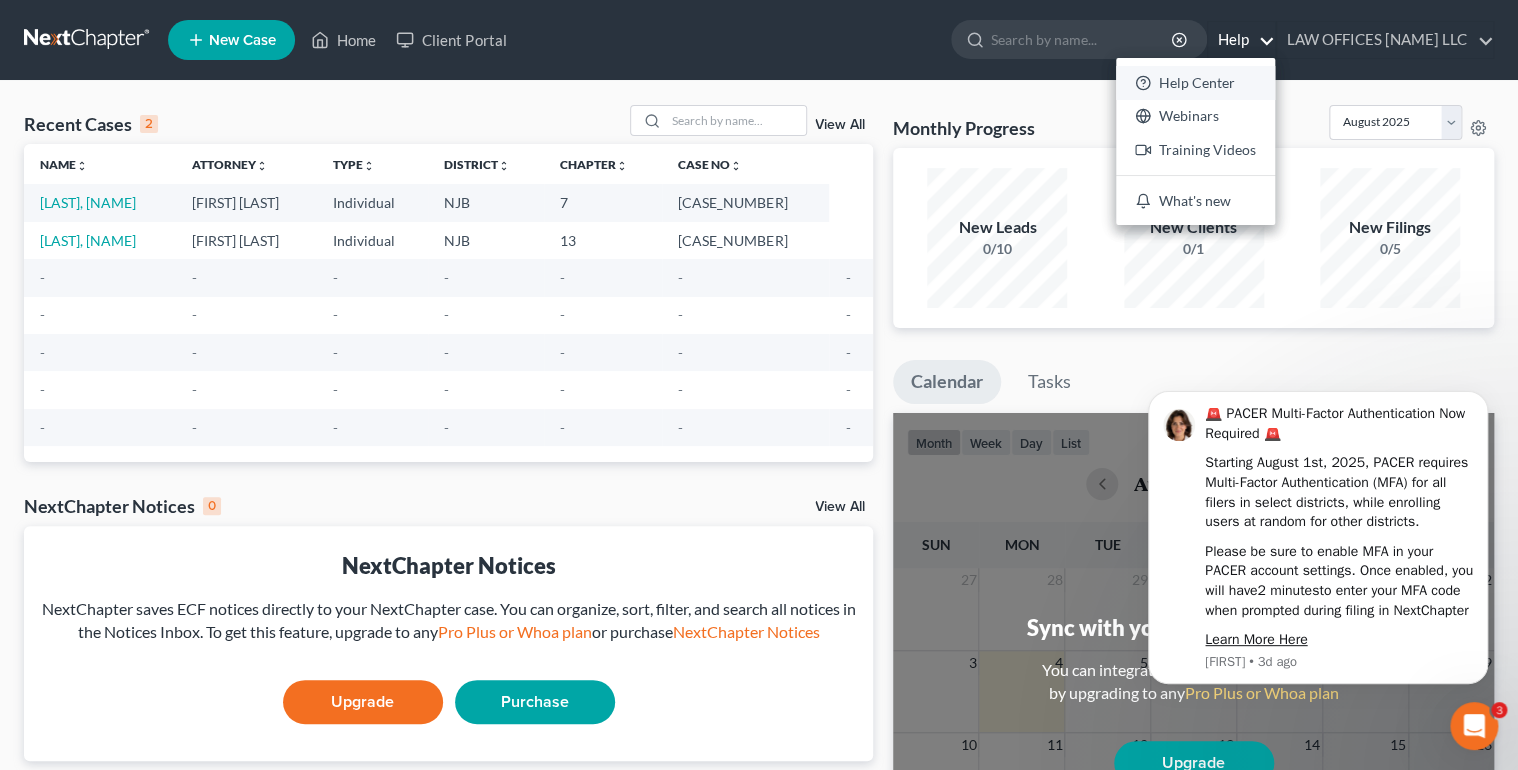 click on "Help Center" at bounding box center [1195, 83] 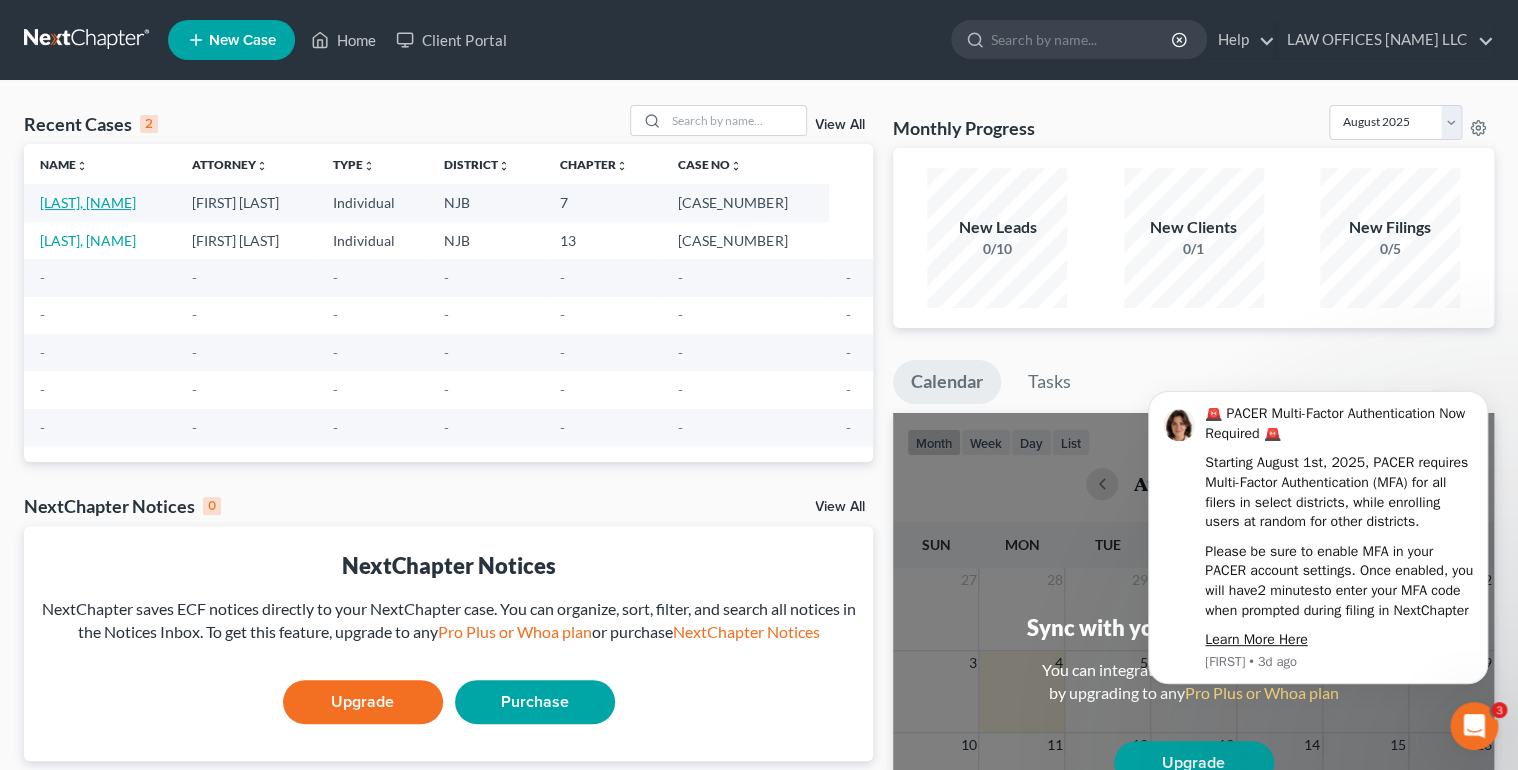 click on "[LAST], [NAME]" at bounding box center (88, 202) 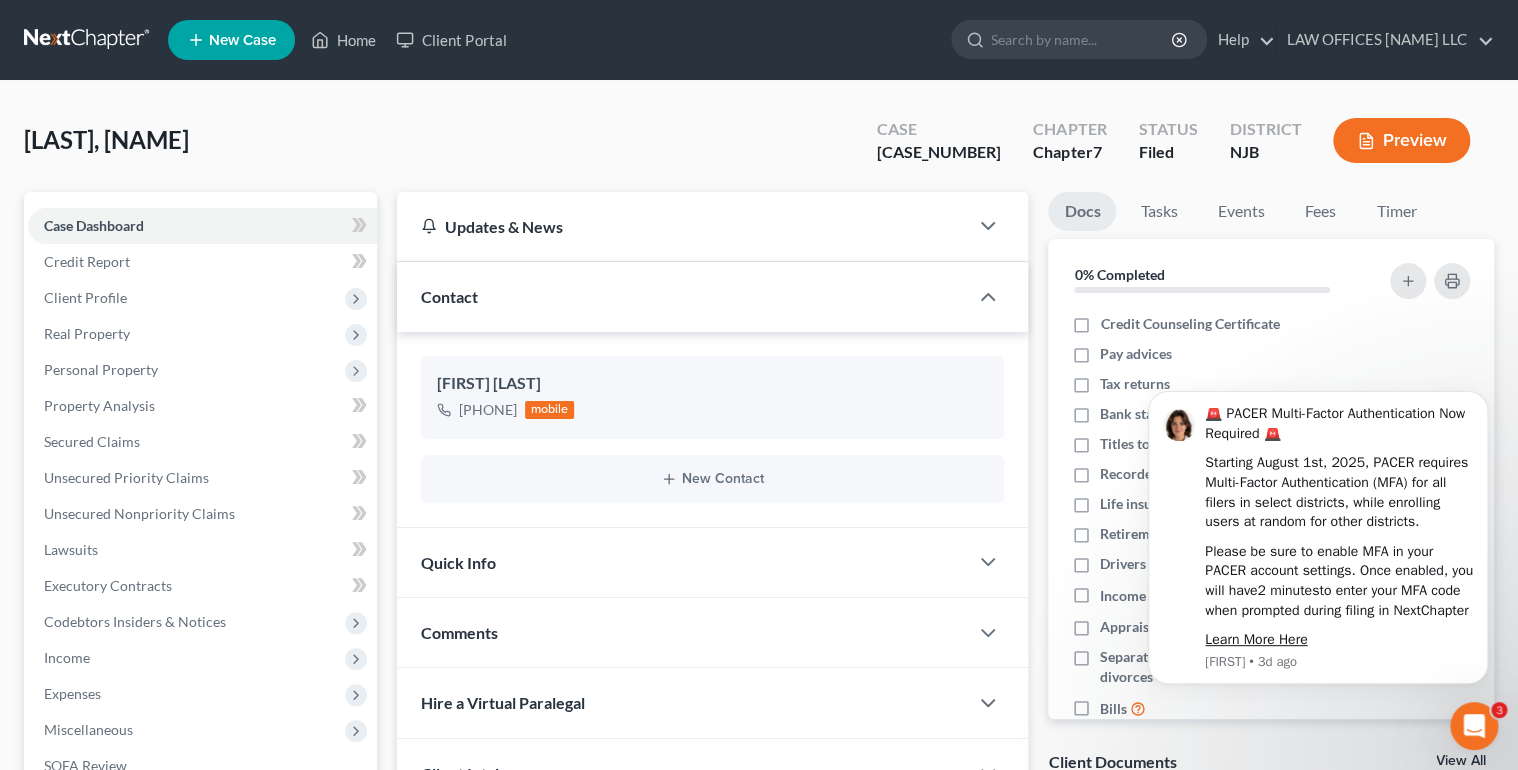scroll, scrollTop: 292, scrollLeft: 0, axis: vertical 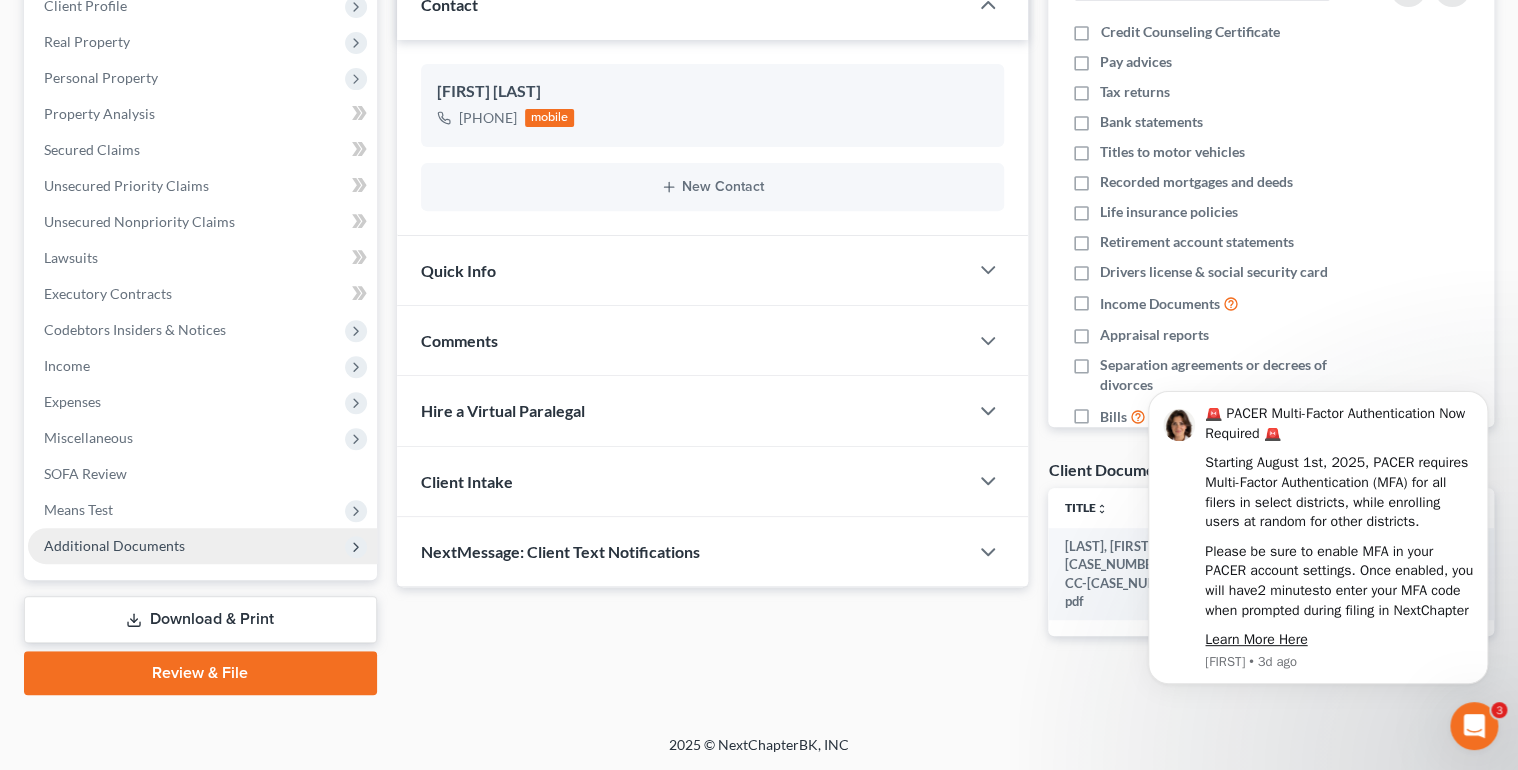 click 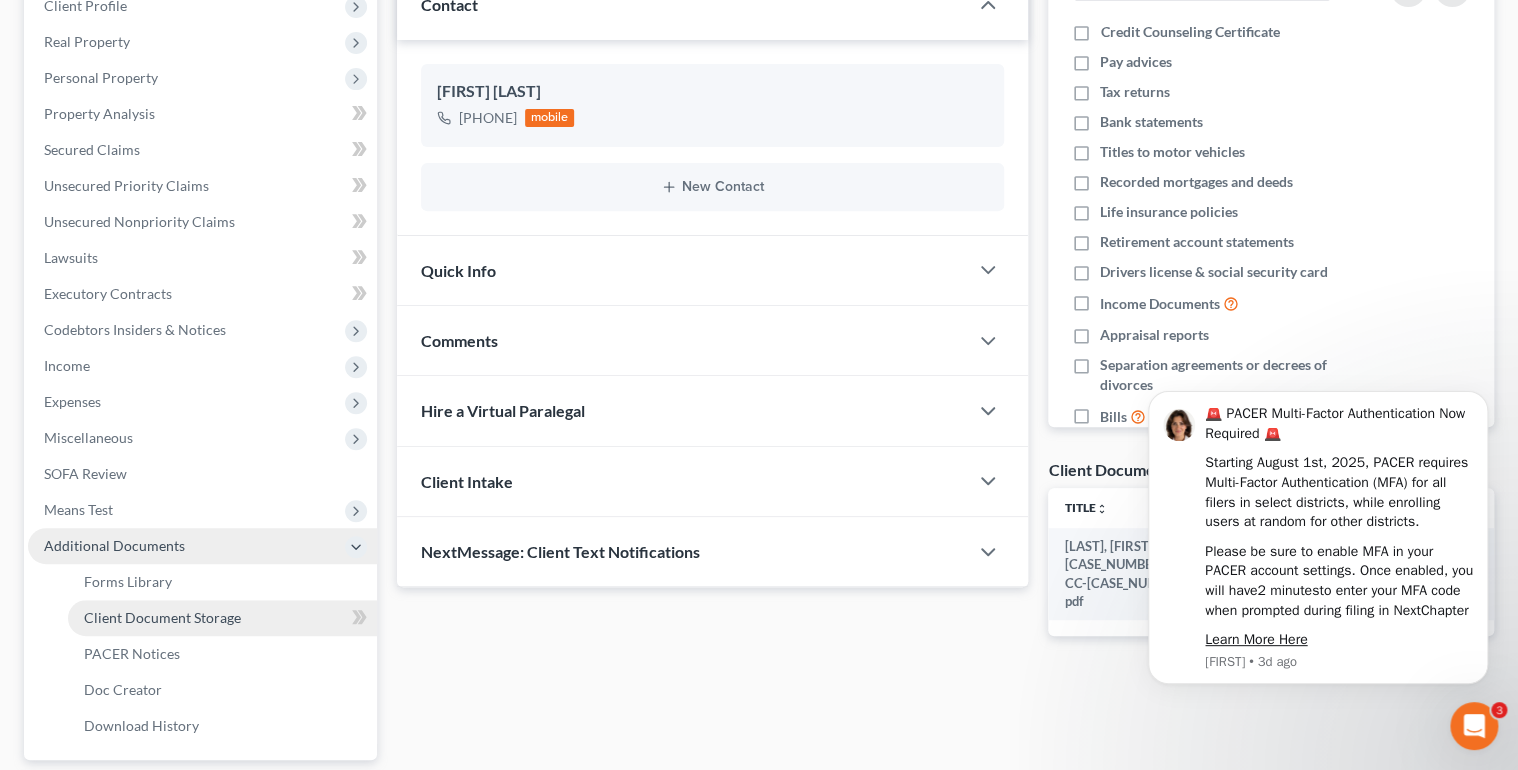 click on "Client Document Storage" at bounding box center [162, 617] 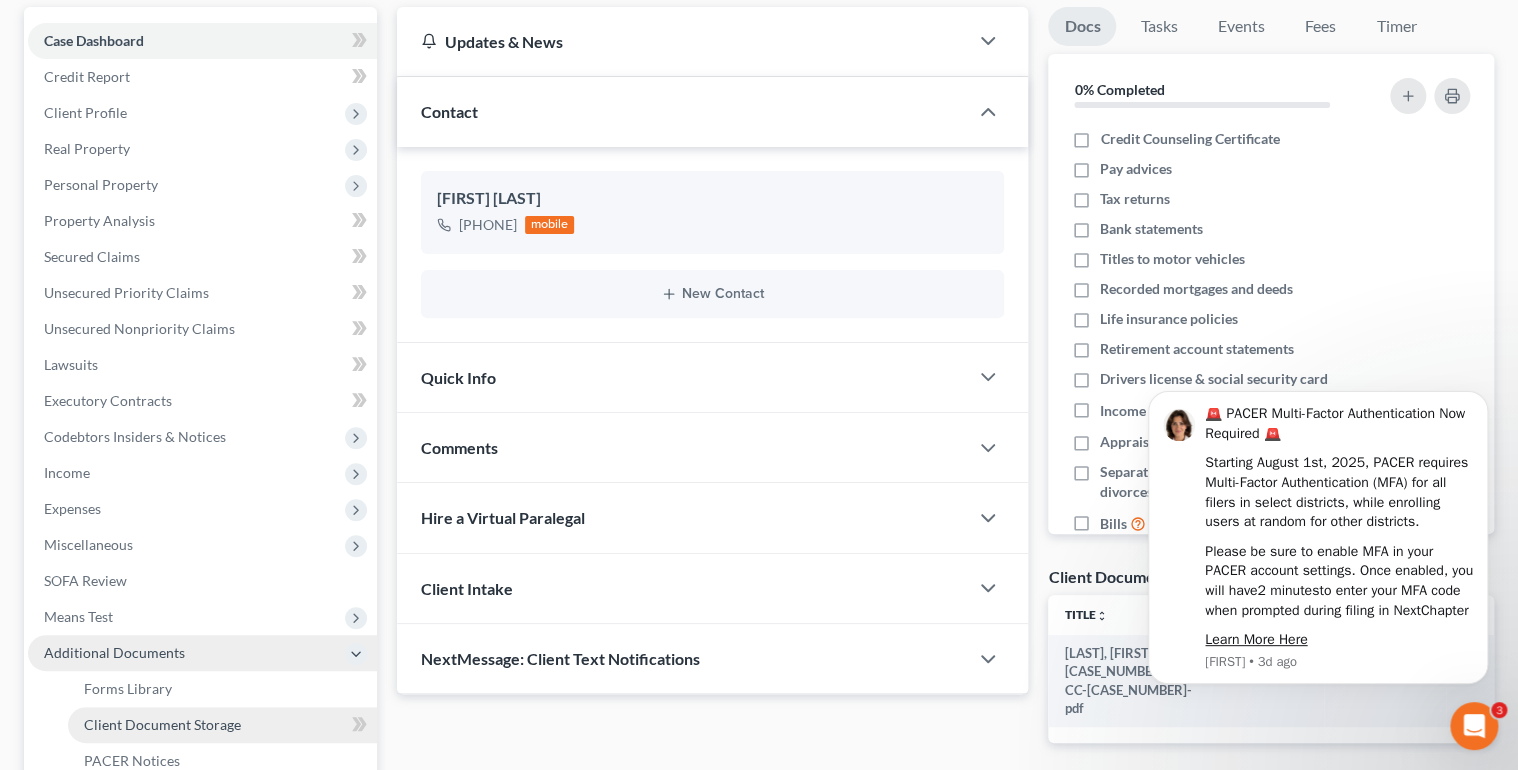 select on "9" 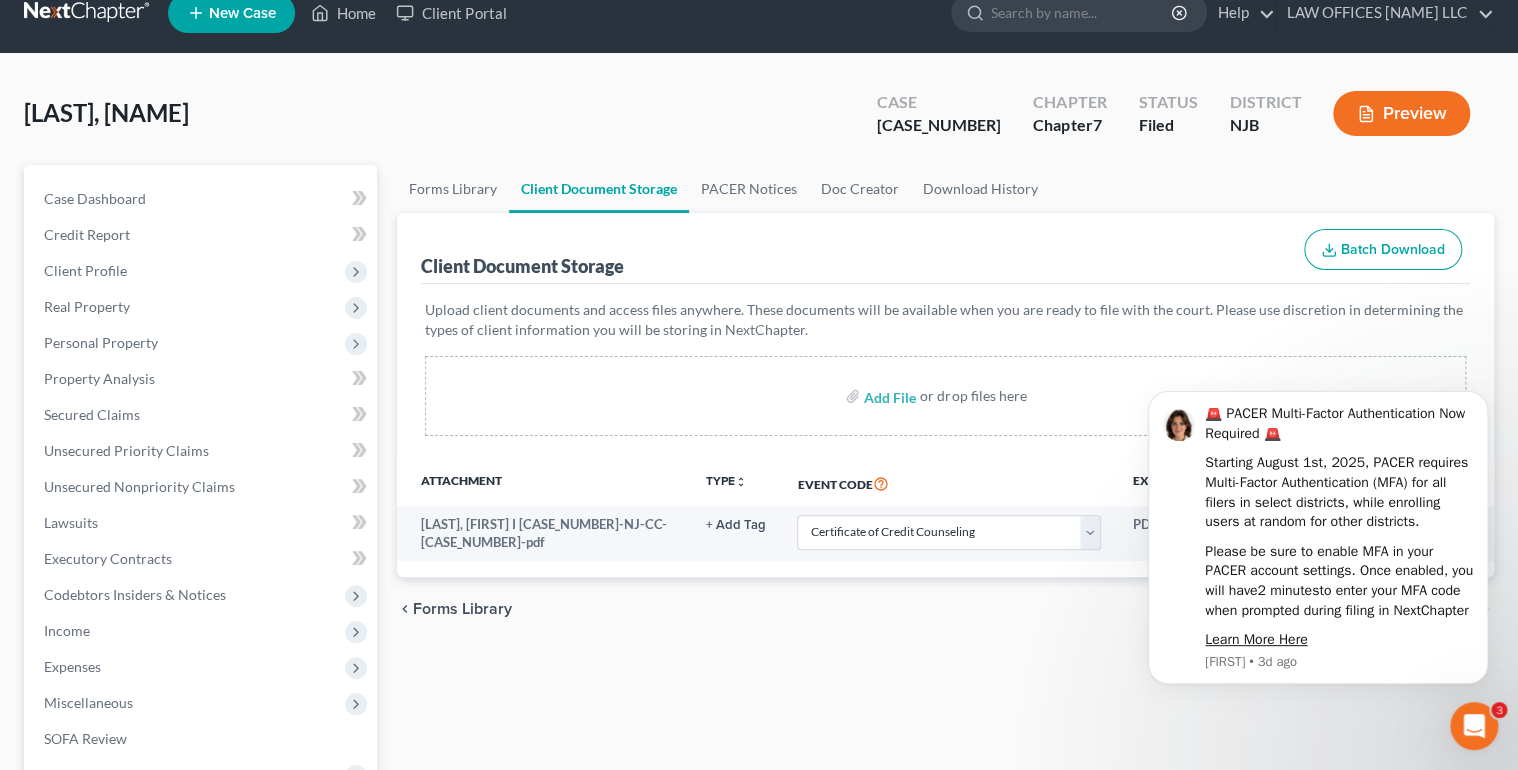 scroll, scrollTop: 0, scrollLeft: 0, axis: both 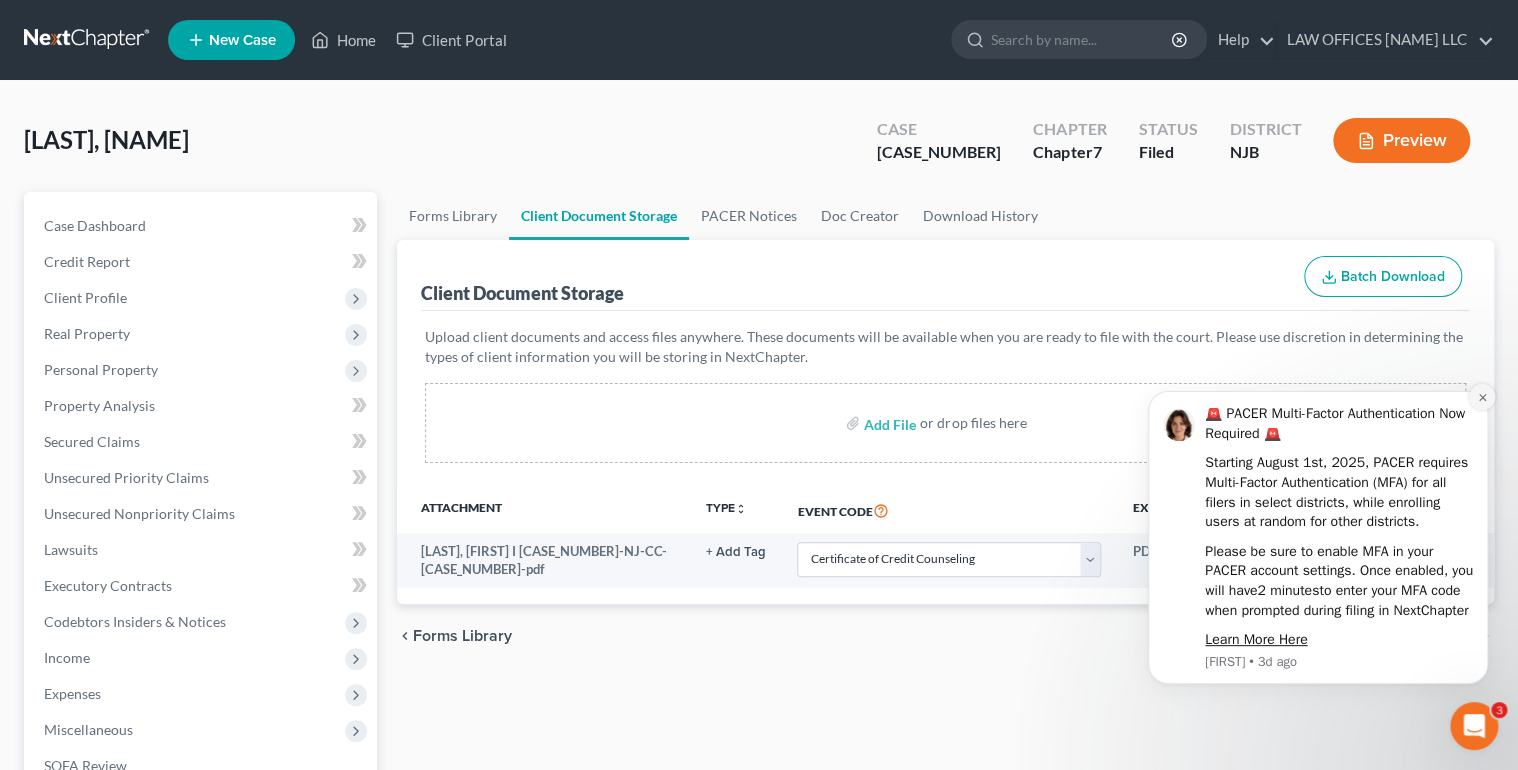 click 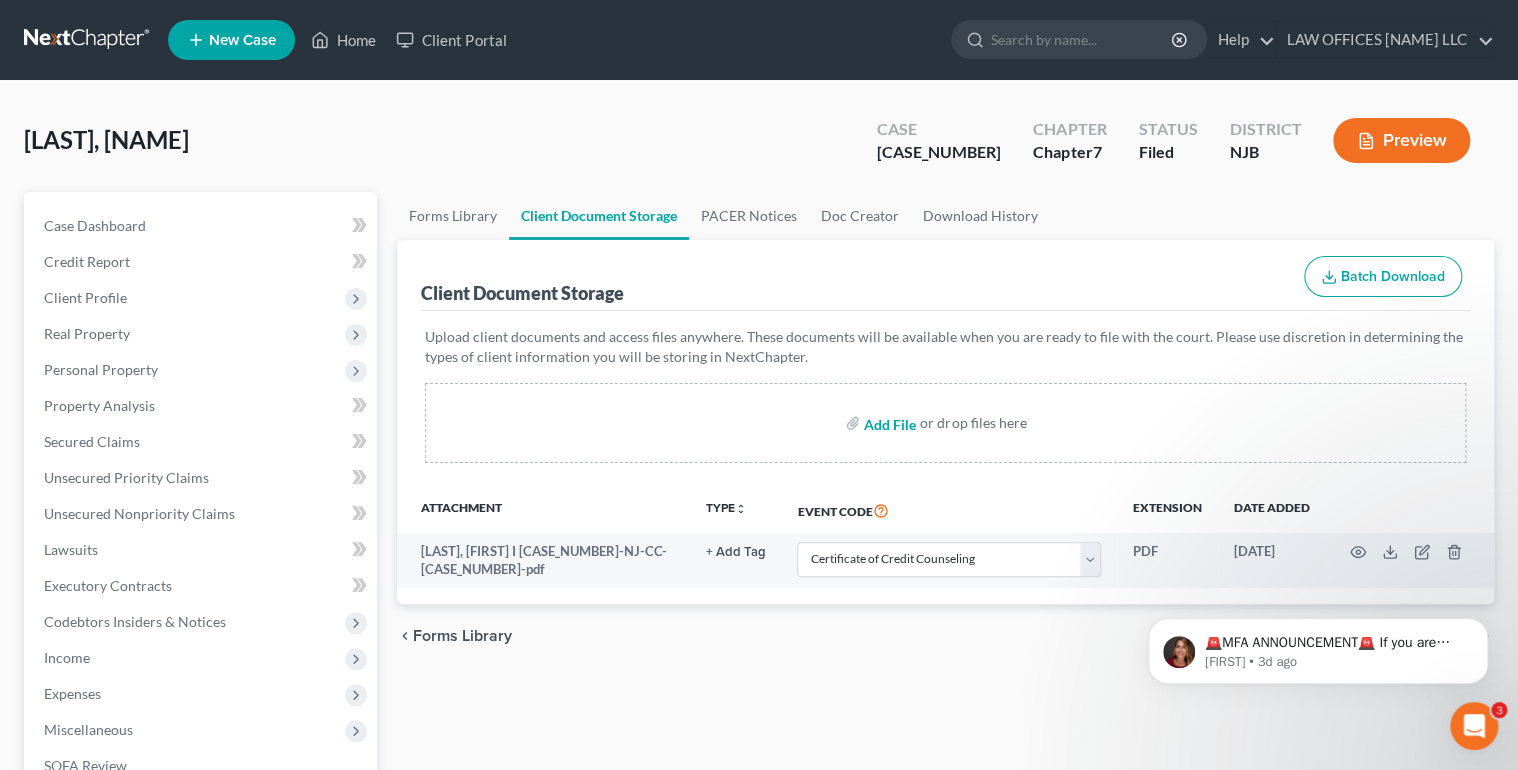click at bounding box center [888, 423] 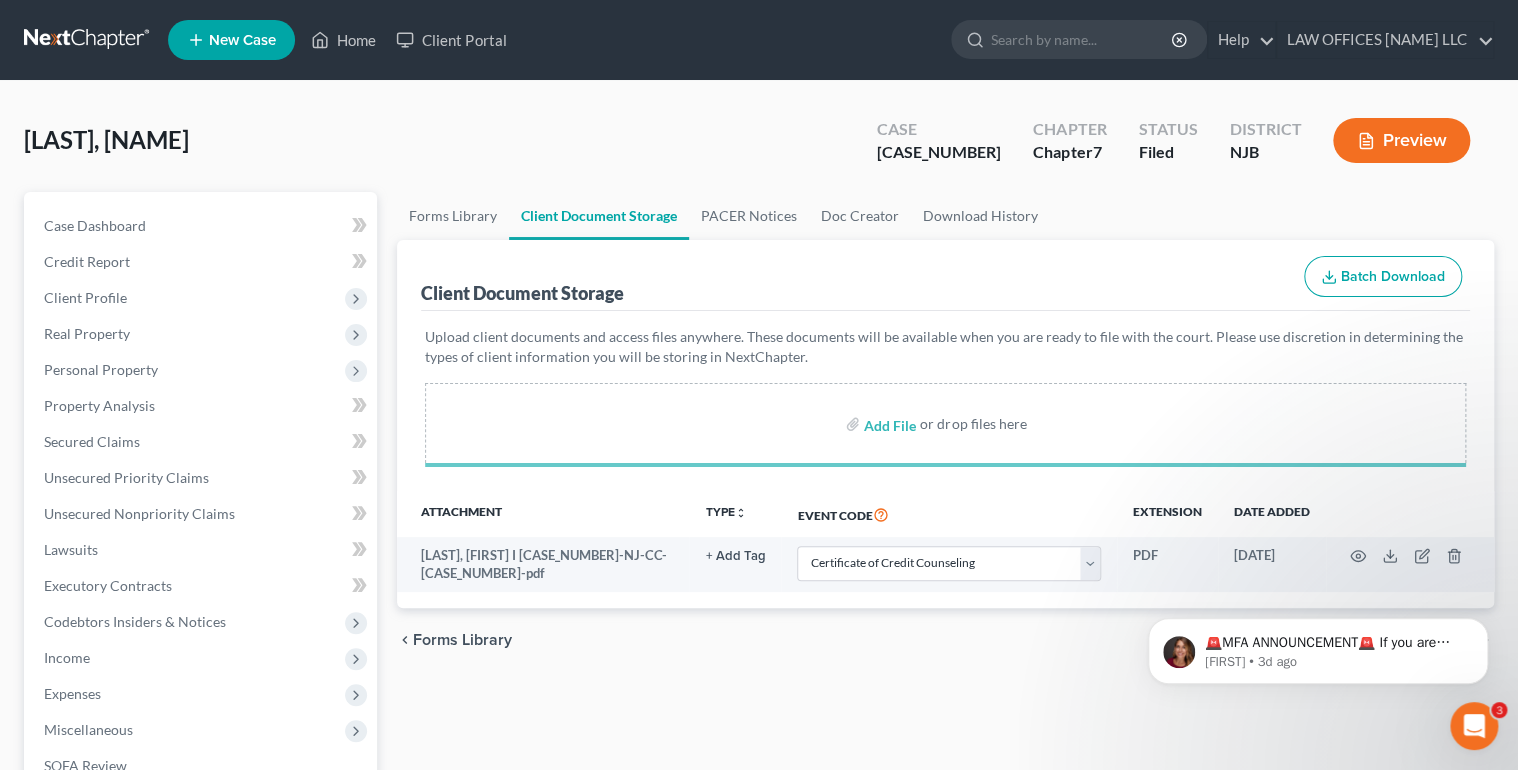 select on "9" 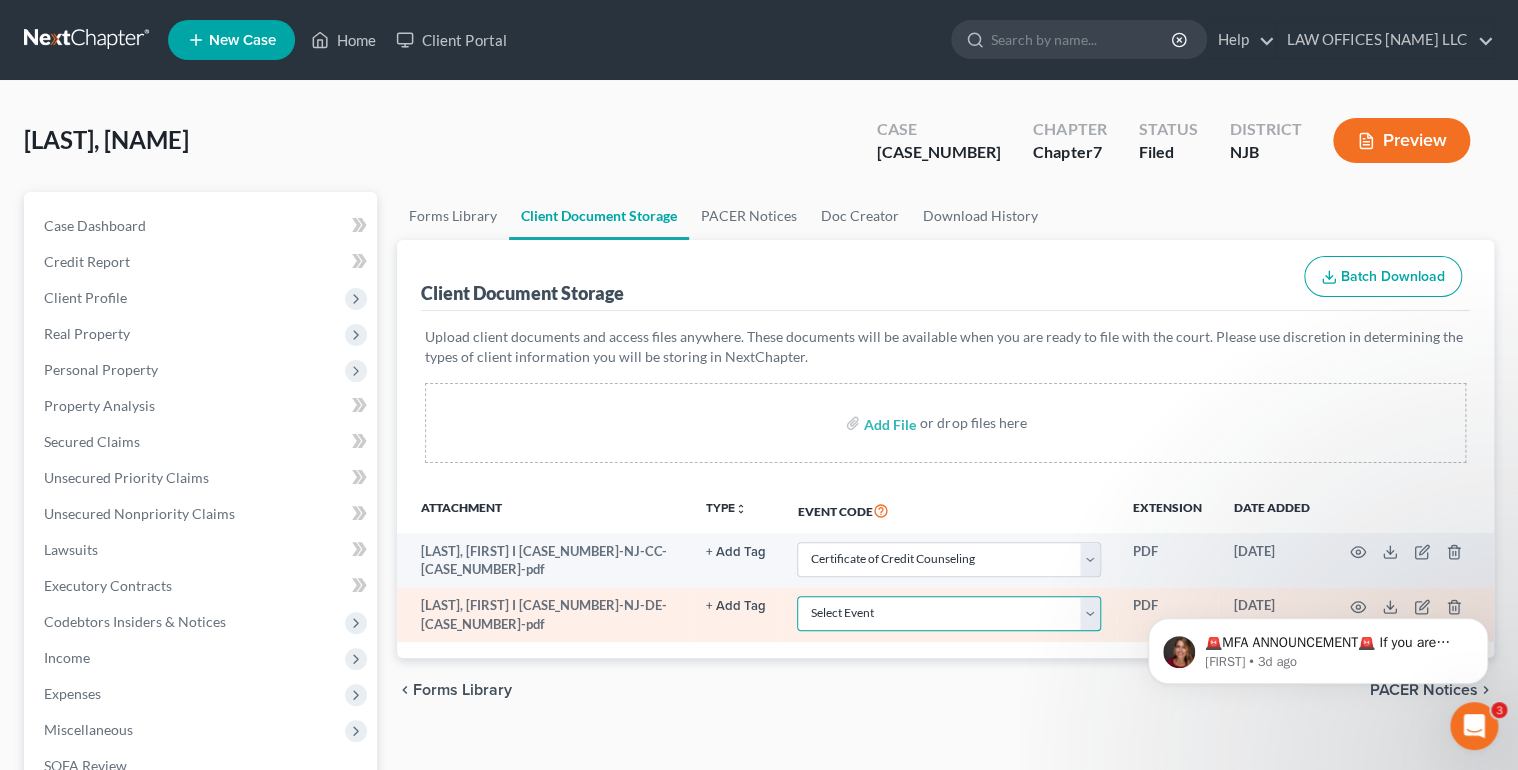 click on "Select Event 20 Largest Unsecured Creditors Amended Attorney Compensation Statement Amended List of Creditors (Fee) Amended Schedules (Fee) - Use for All Amended Schedules Answer (Involuntary) Application to Have the Filing Fee Waived Appraisal Balance Sheet Cash Flow Statement Certificate of Credit Counseling Certificate of Service of Tax Information to Requestor Certification Concerning Order to be Submitted Certification and Agreement to Pay Filing Fee Certification in Support of Discharge Certification of Completion of Plan Payments Certification of No Objection (Chapter 11) Certification of Partial Objection (Chapter 11) Ch 11 Post Confirmation Quarterly Summary Report Ch. 11 Small Business Statement of No Documents Chapter 13 Plan and Motions Final Installment Payment - Ch. 11 Final Installment Payment - Ch. 13 Final Installment Payment - Ch. 7 Financial Management Course (Official Form 423) Missing Document(s) Filed Notice of Voluntary Conversion to Chapter 7 (Fee) Pay Filing Fee in Installments" at bounding box center [949, 613] 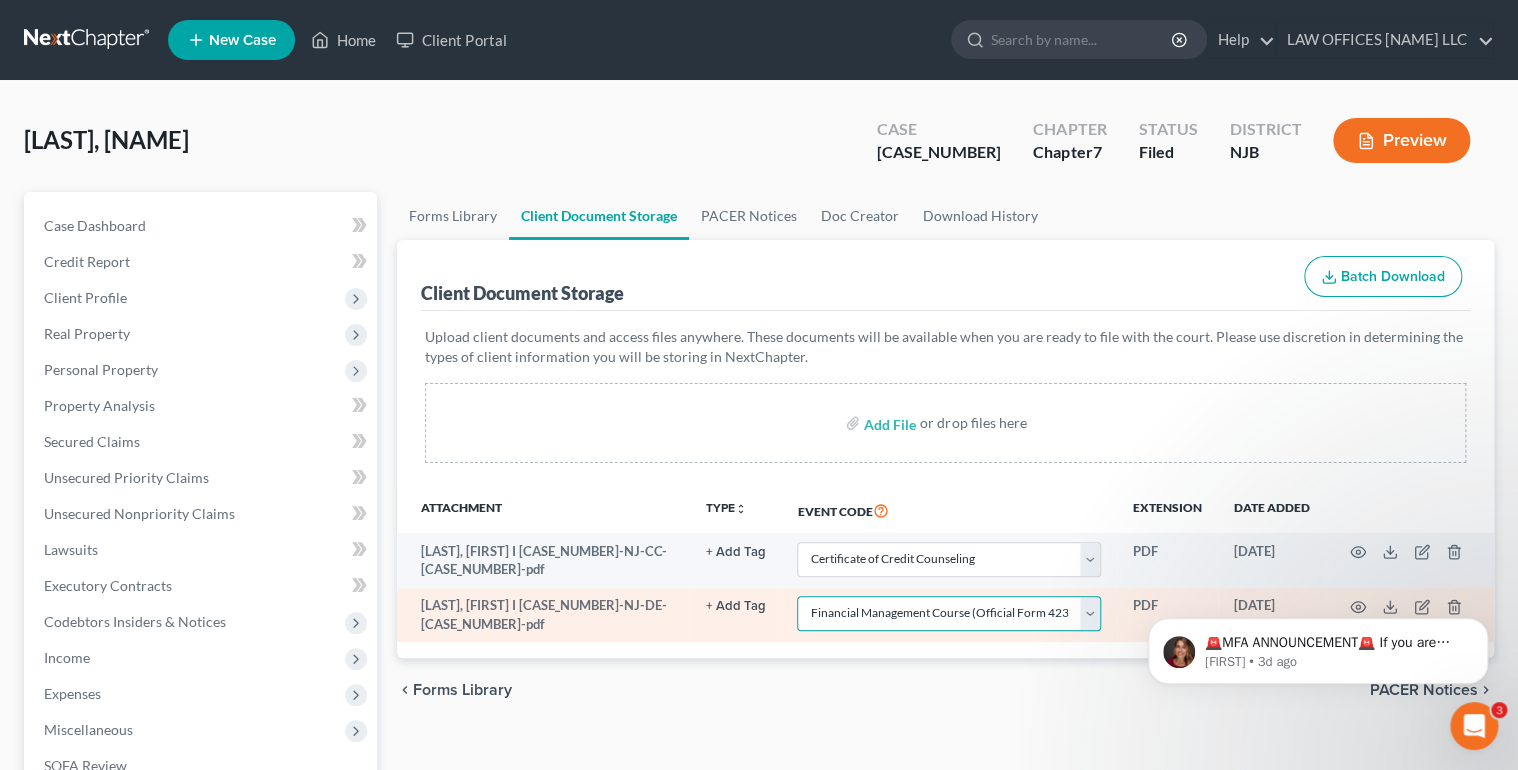 click on "Select Event 20 Largest Unsecured Creditors Amended Attorney Compensation Statement Amended List of Creditors (Fee) Amended Schedules (Fee) - Use for All Amended Schedules Answer (Involuntary) Application to Have the Filing Fee Waived Appraisal Balance Sheet Cash Flow Statement Certificate of Credit Counseling Certificate of Service of Tax Information to Requestor Certification Concerning Order to be Submitted Certification and Agreement to Pay Filing Fee Certification in Support of Discharge Certification of Completion of Plan Payments Certification of No Objection (Chapter 11) Certification of Partial Objection (Chapter 11) Ch 11 Post Confirmation Quarterly Summary Report Ch. 11 Small Business Statement of No Documents Chapter 13 Plan and Motions Final Installment Payment - Ch. 11 Final Installment Payment - Ch. 13 Final Installment Payment - Ch. 7 Financial Management Course (Official Form 423) Missing Document(s) Filed Notice of Voluntary Conversion to Chapter 7 (Fee) Pay Filing Fee in Installments" at bounding box center (949, 613) 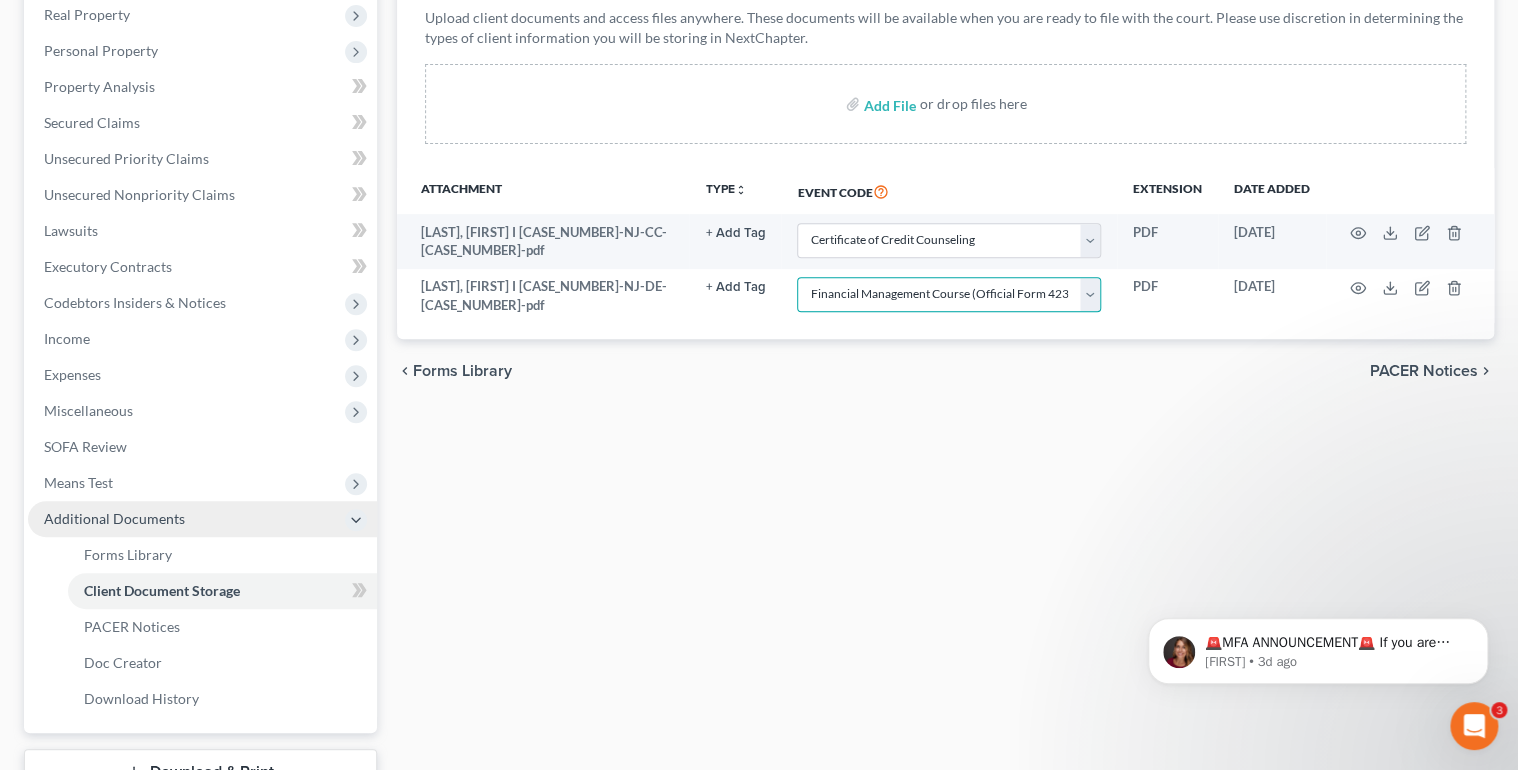 scroll, scrollTop: 320, scrollLeft: 0, axis: vertical 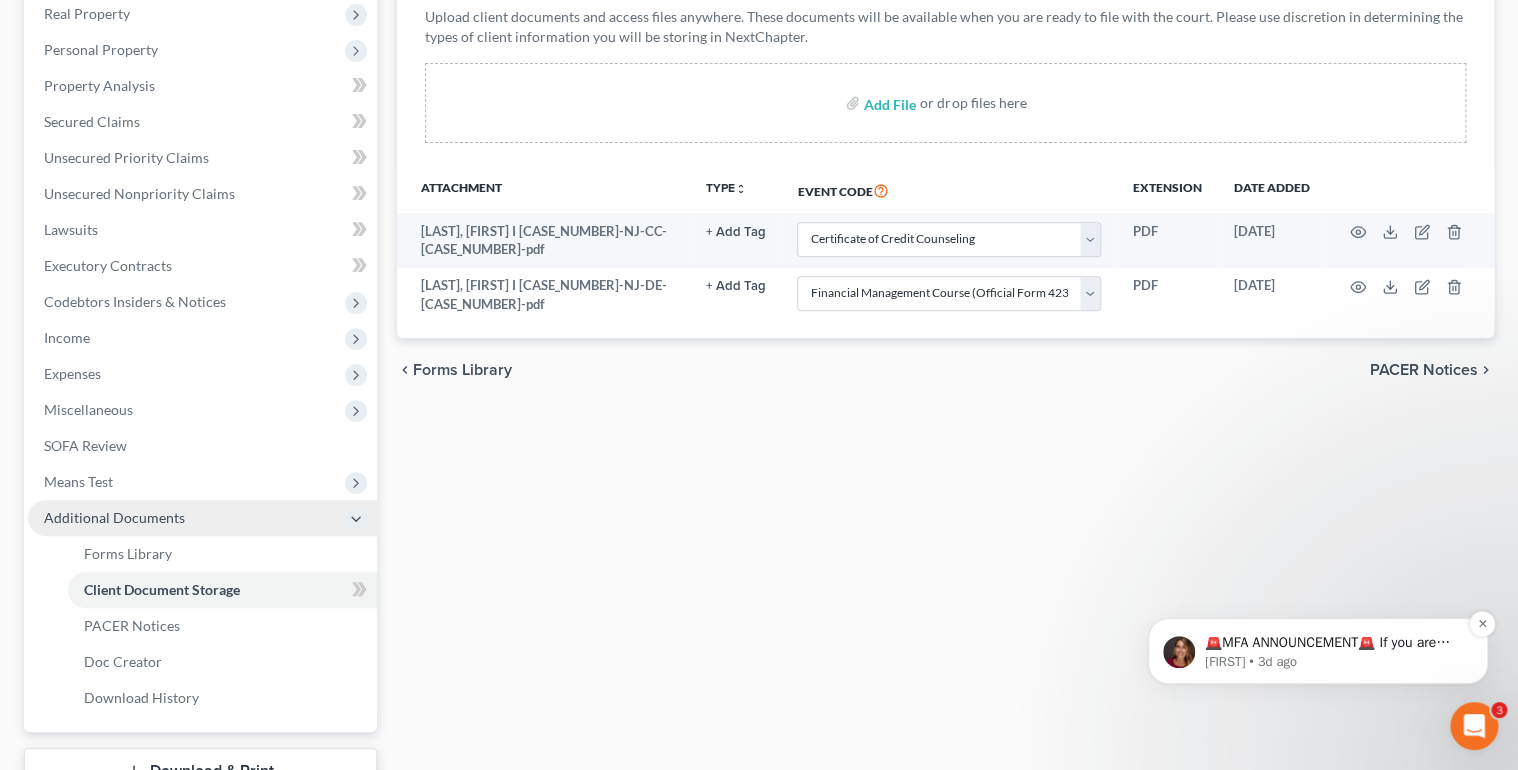 click on "🚨MFA ANNOUNCEMENT🚨   If you are filing today in Idaho or Colorado, you need to have MFA enabled on your PACER account.   Effective tomorrow, August 1, all users filing with NextChapter's software will be required to enable MFA on their PACER accounts.   Varying districts are enrolling users at random starting tomorrow and some districts are requiring it for all filers tomorrow.   Additional instructions will come tomorrow, but we wanted to notify our users." at bounding box center (1334, 643) 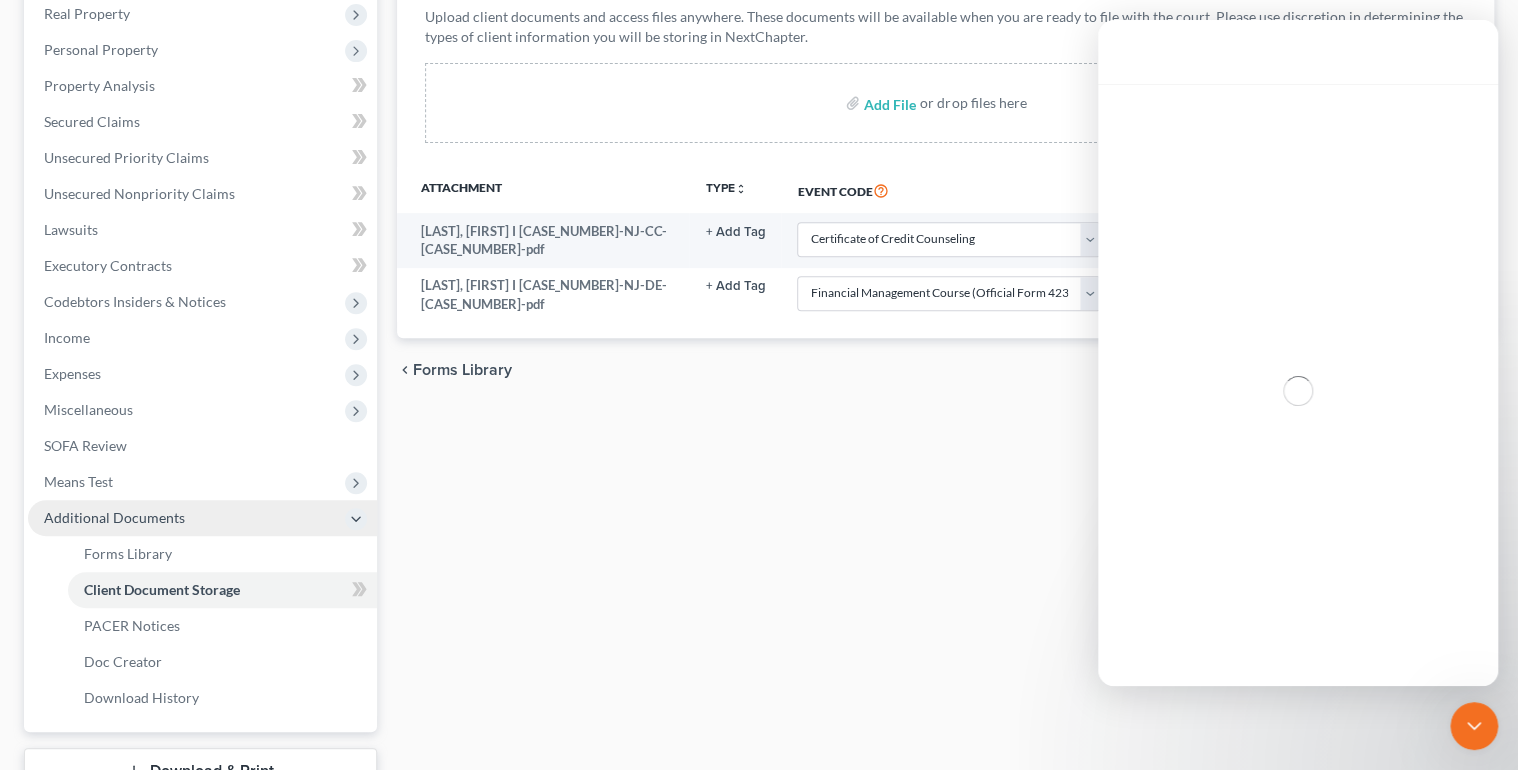 scroll, scrollTop: 0, scrollLeft: 0, axis: both 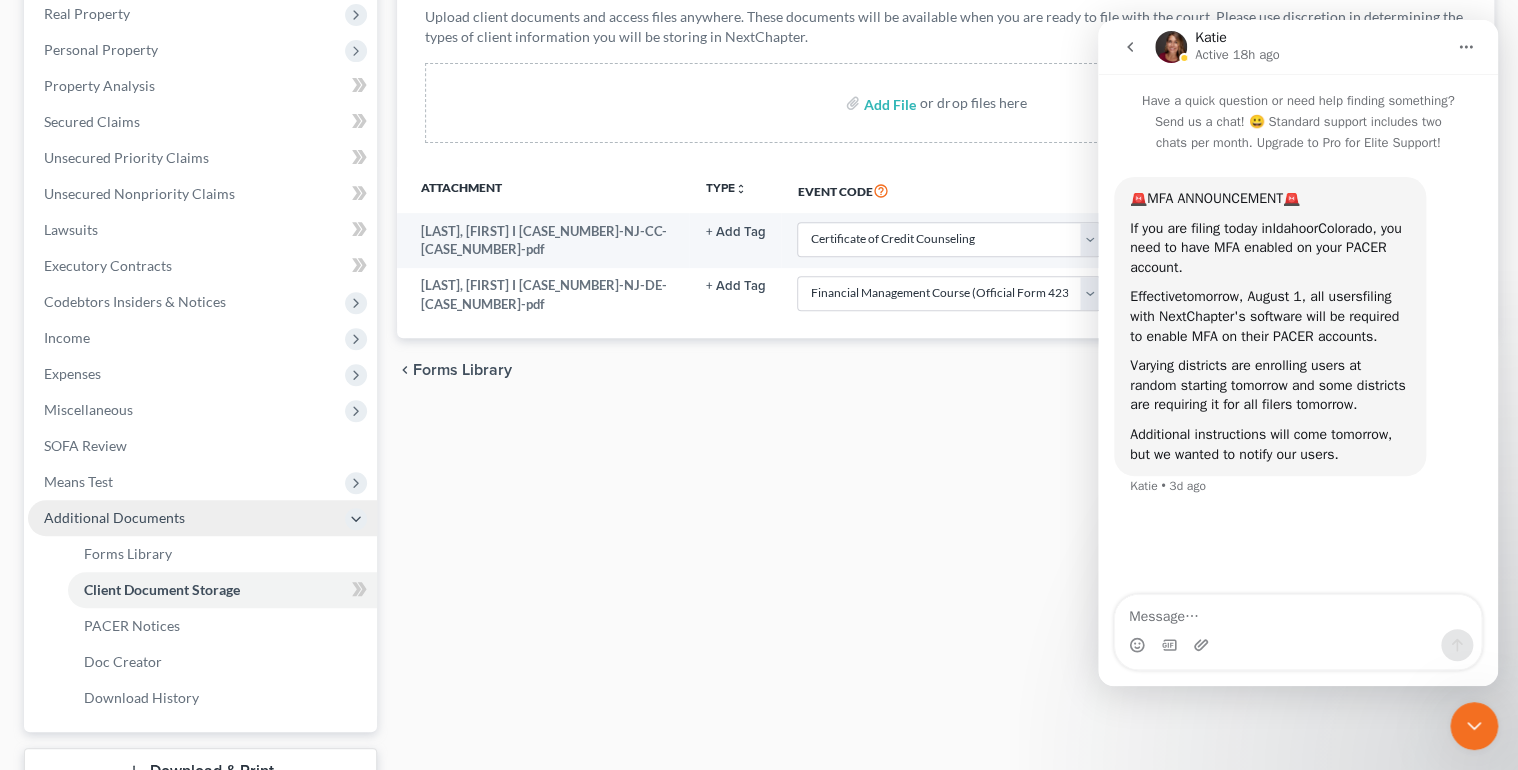 click 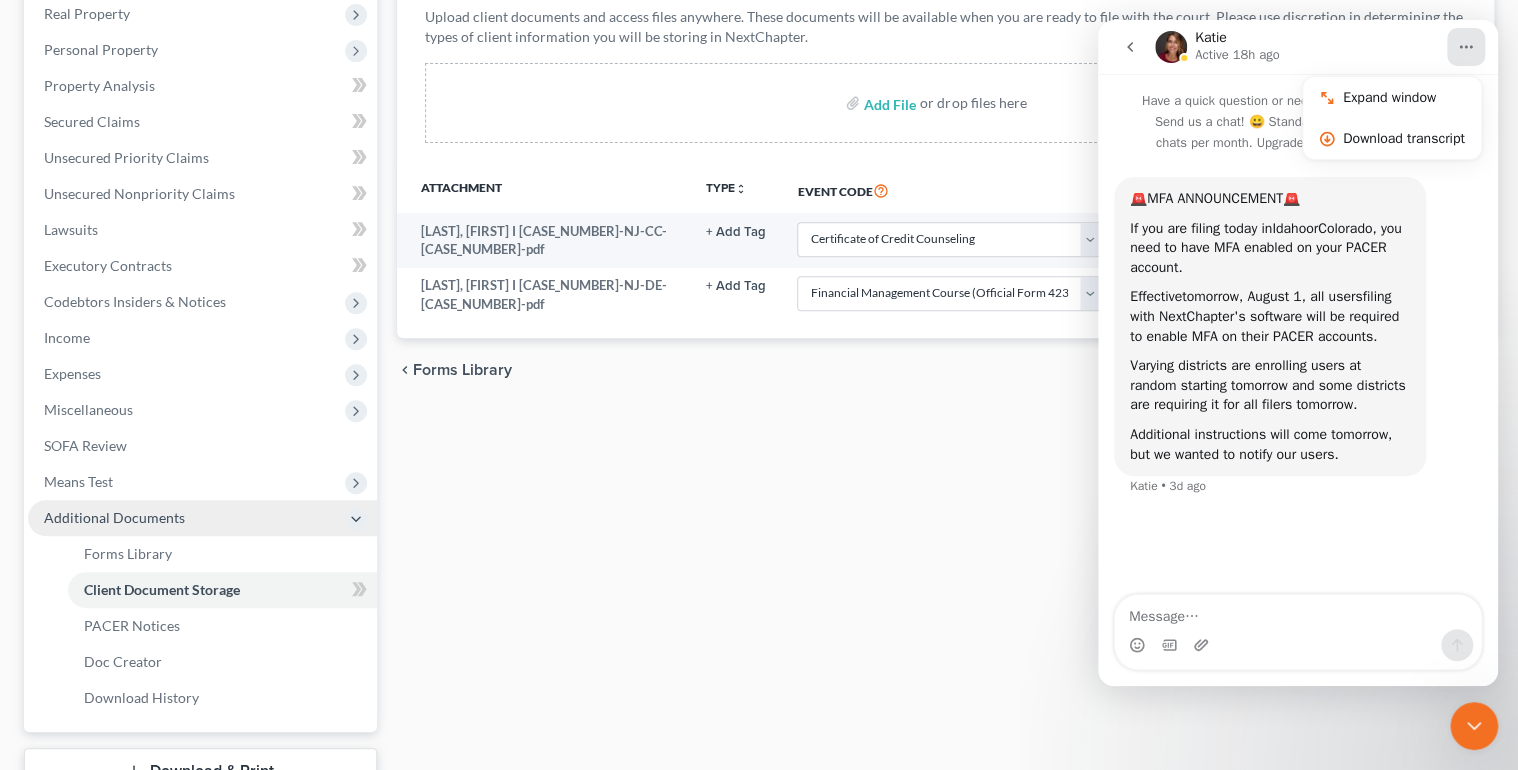 click 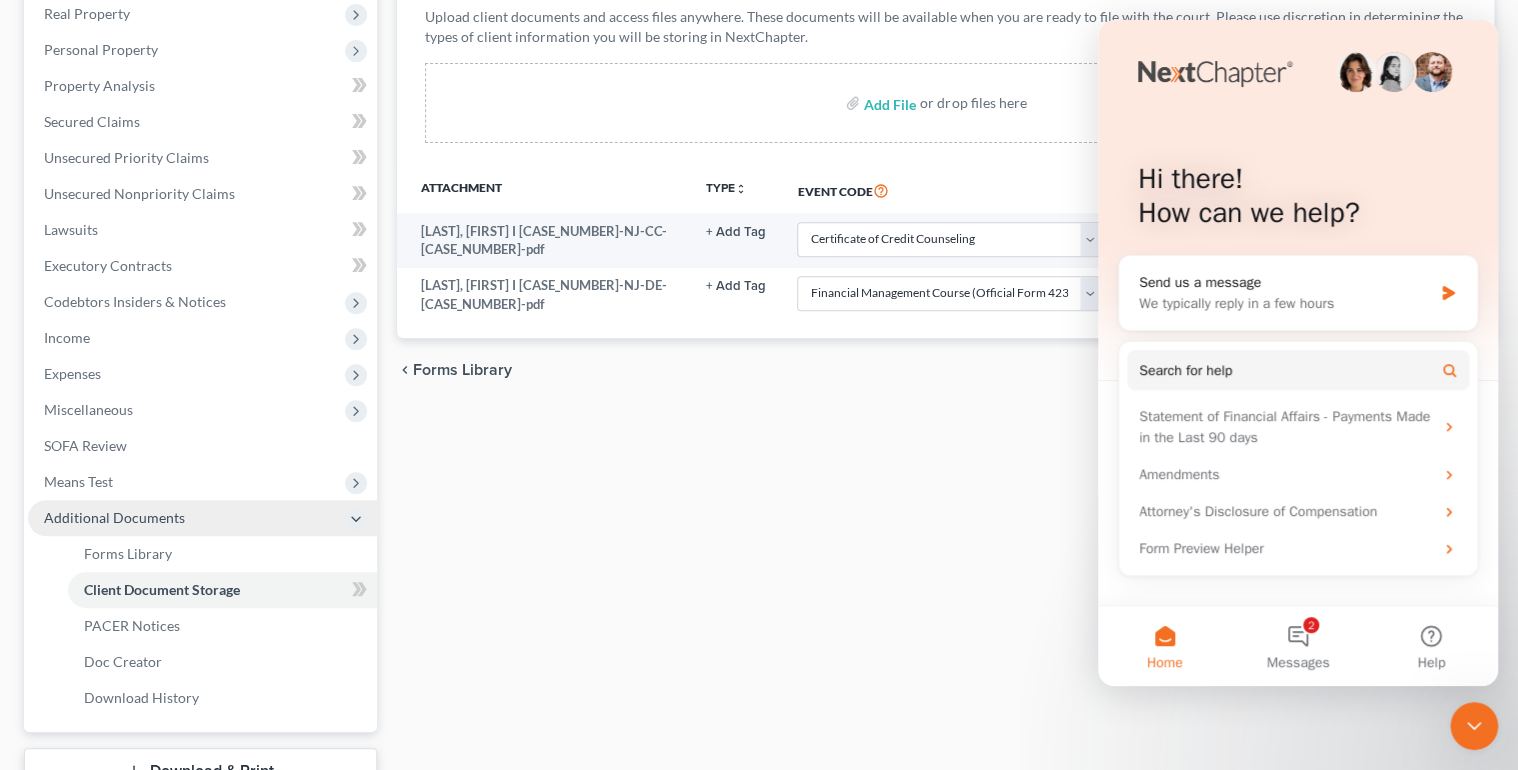 click 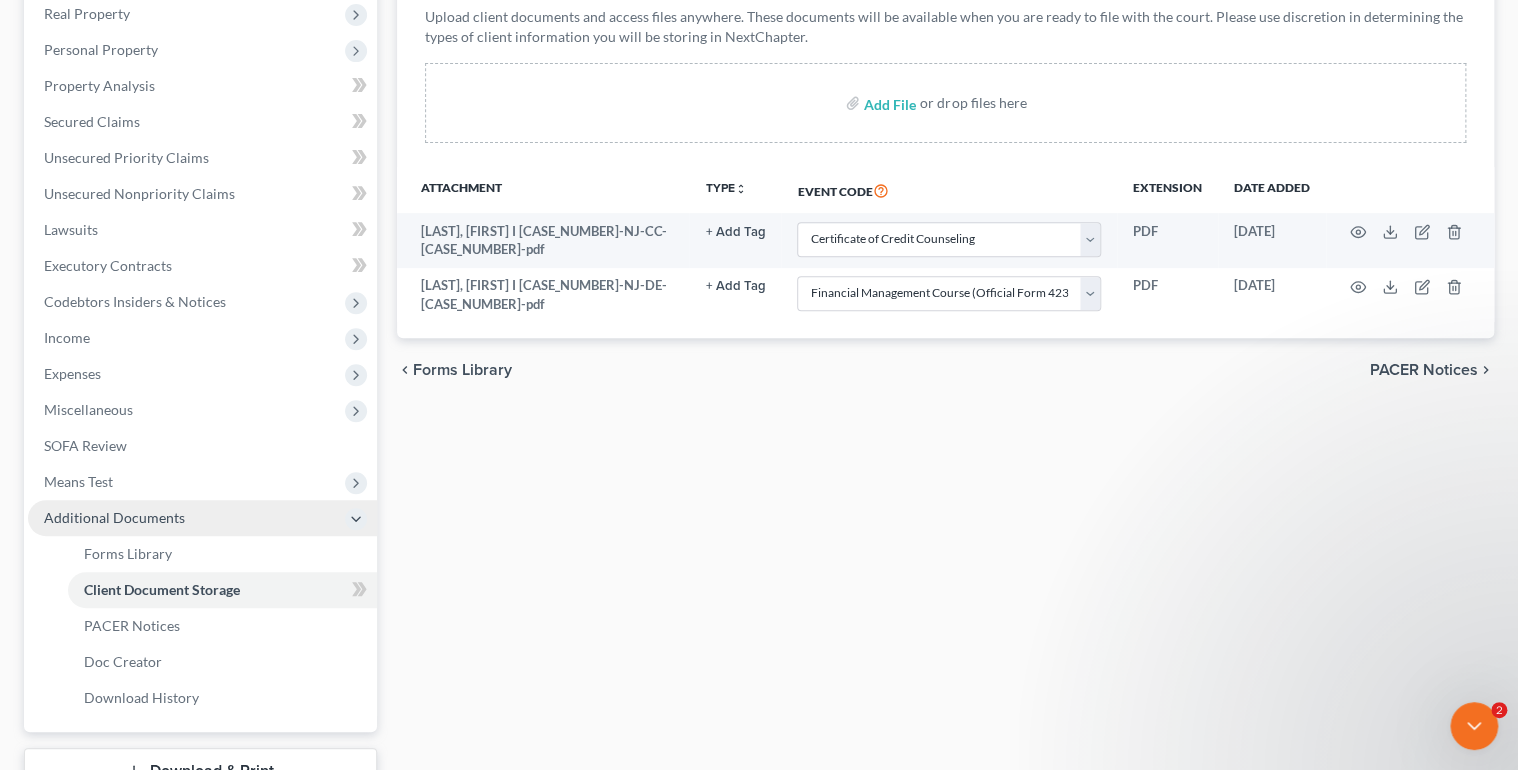 scroll, scrollTop: 0, scrollLeft: 0, axis: both 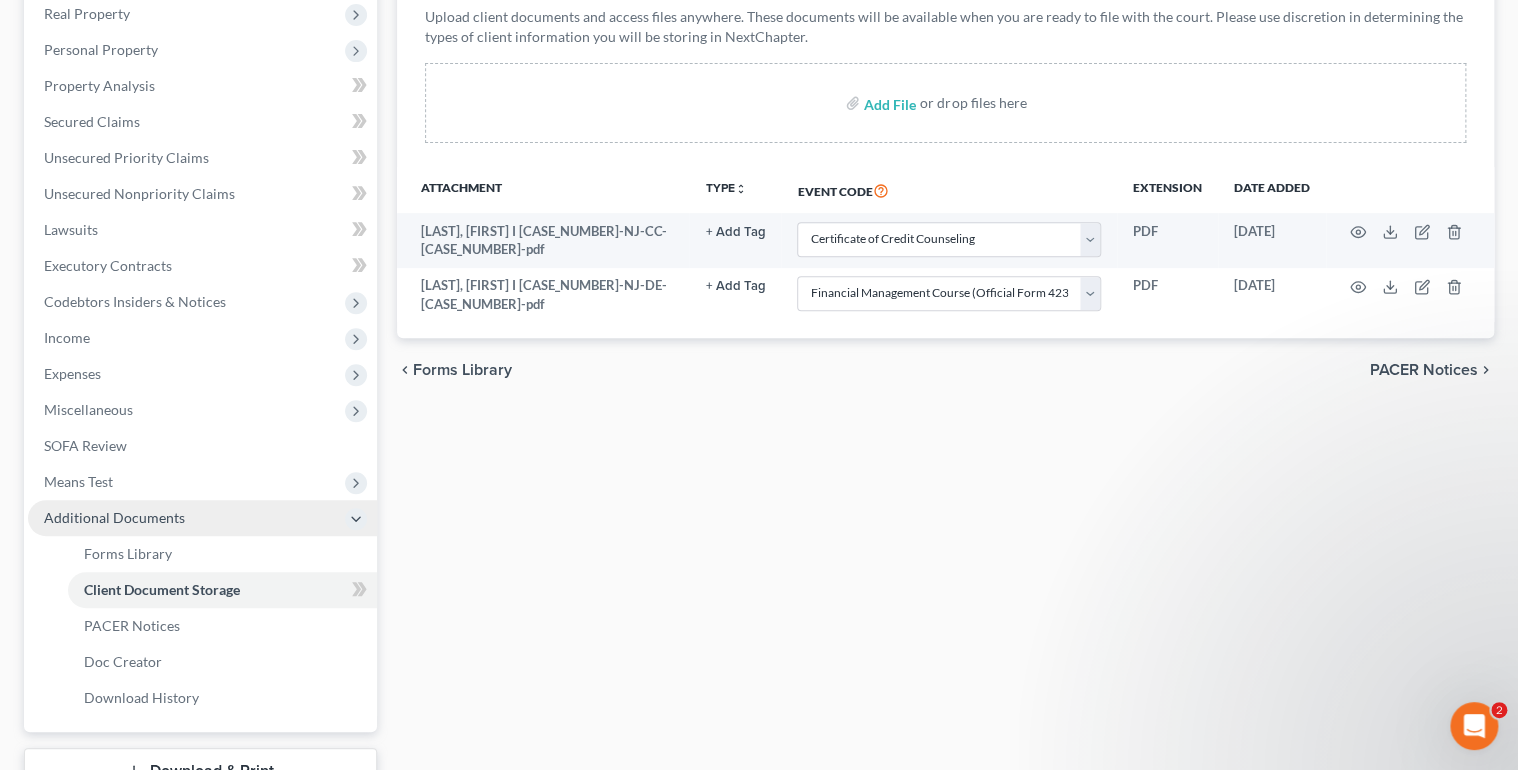 click 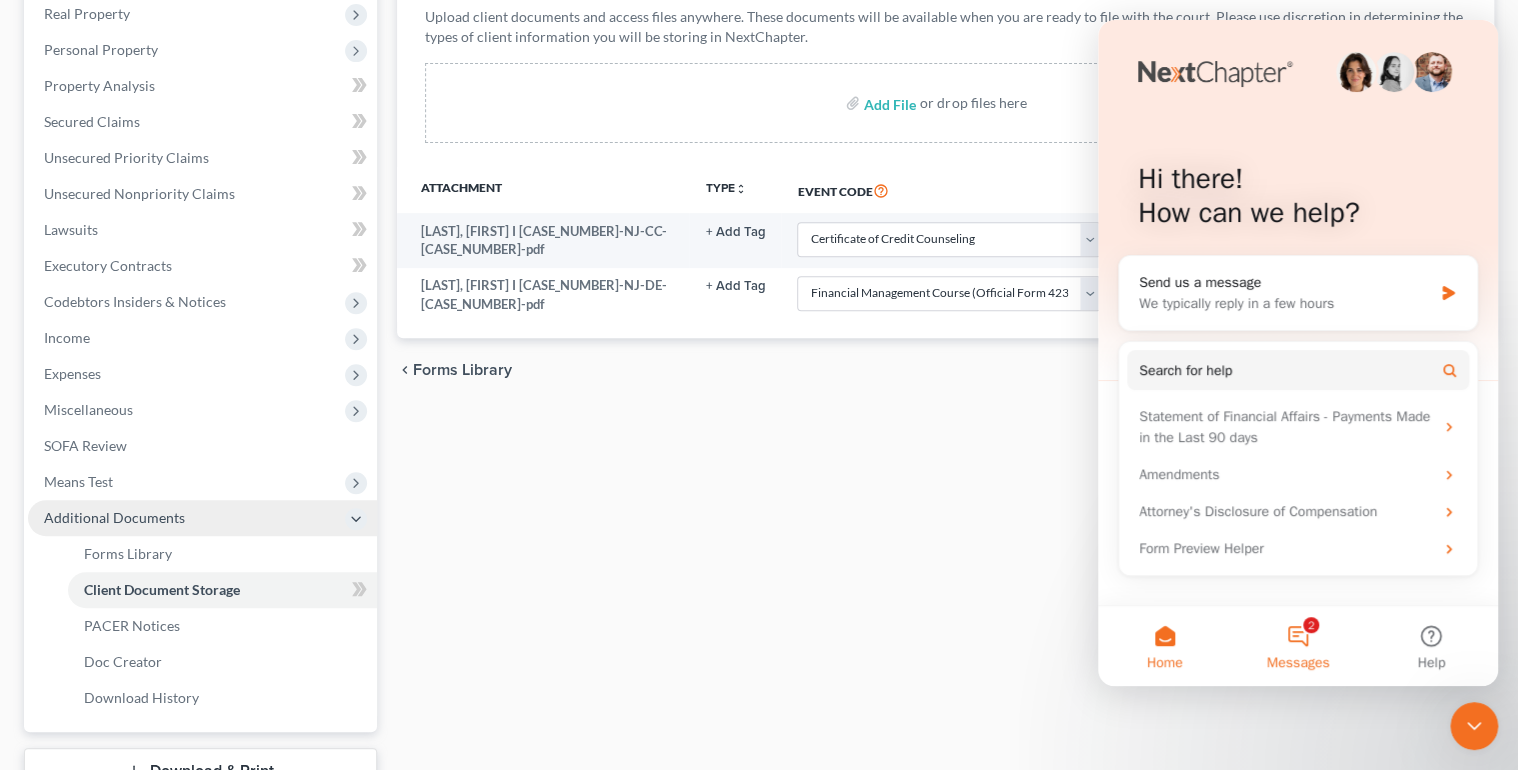 click on "2 Messages" at bounding box center (1297, 646) 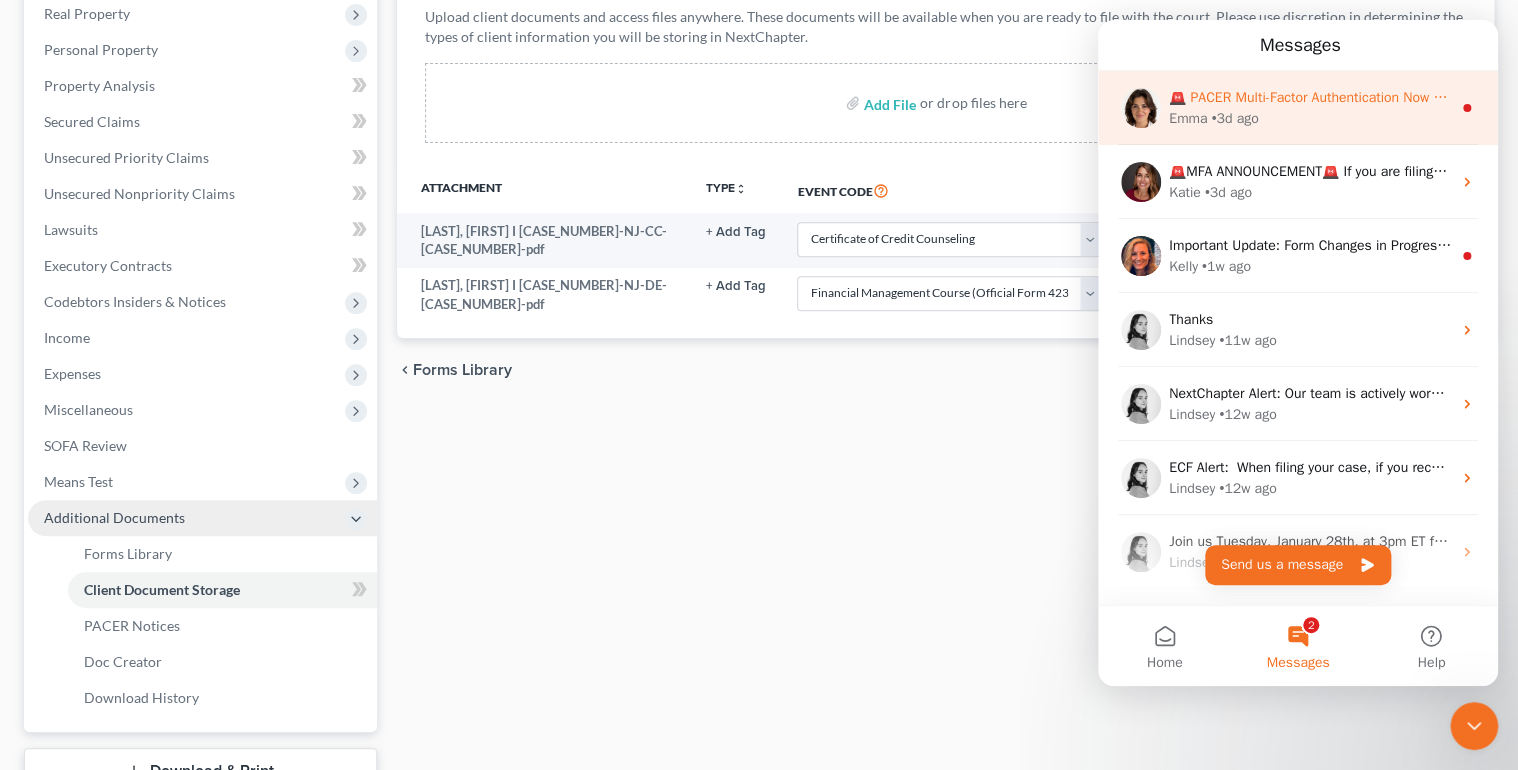 click on "[FIRST] •  3d ago" at bounding box center [1310, 118] 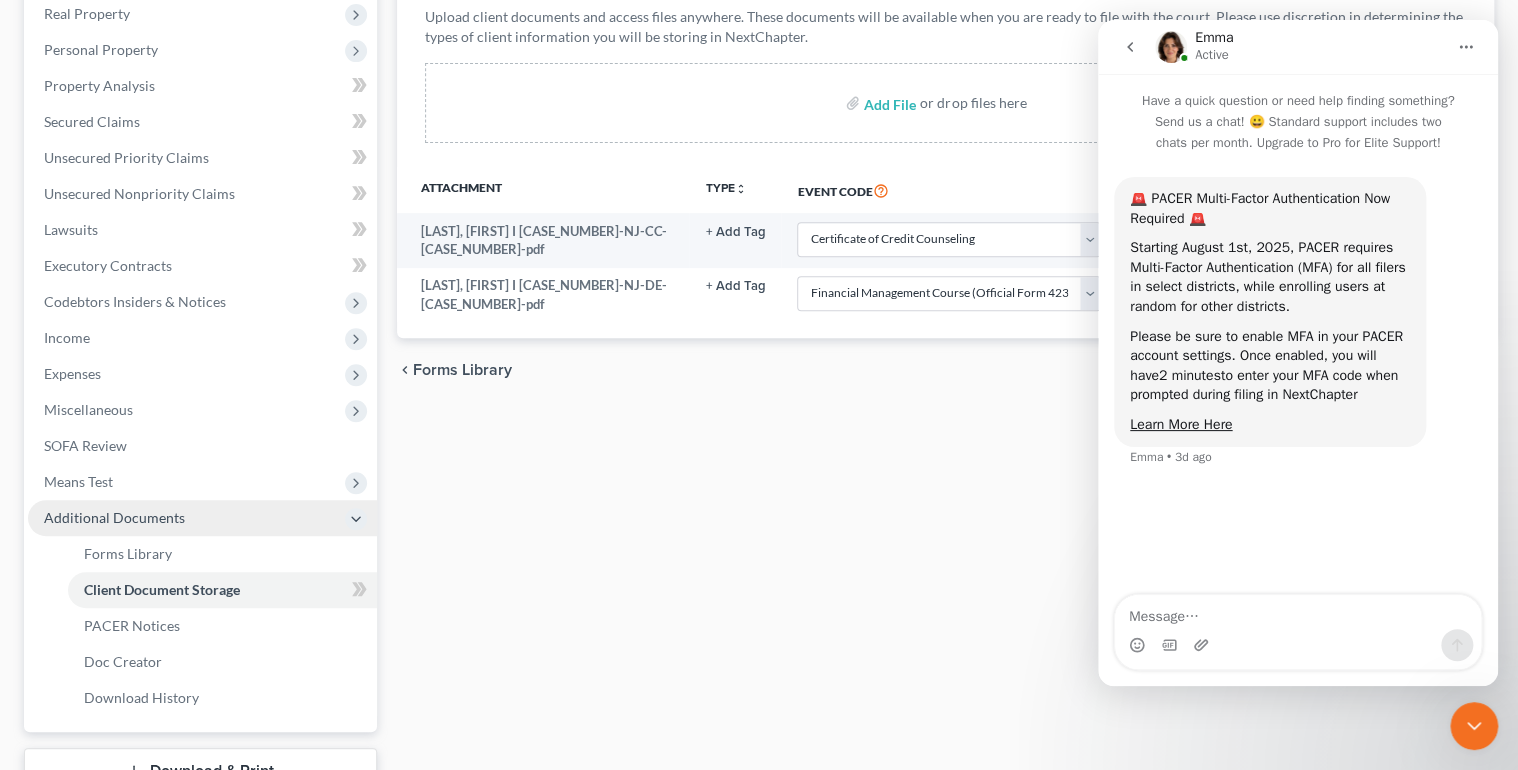 click 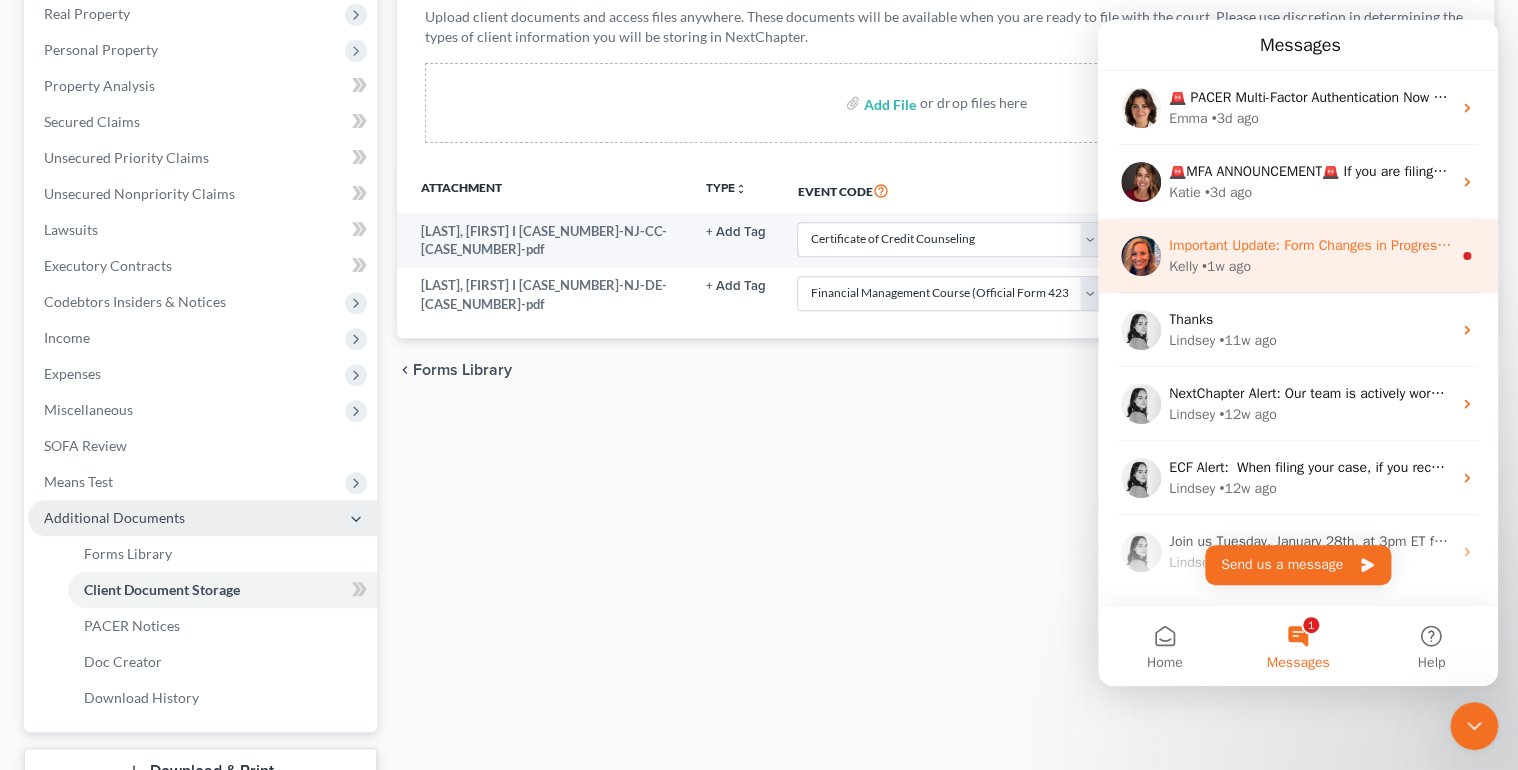 click 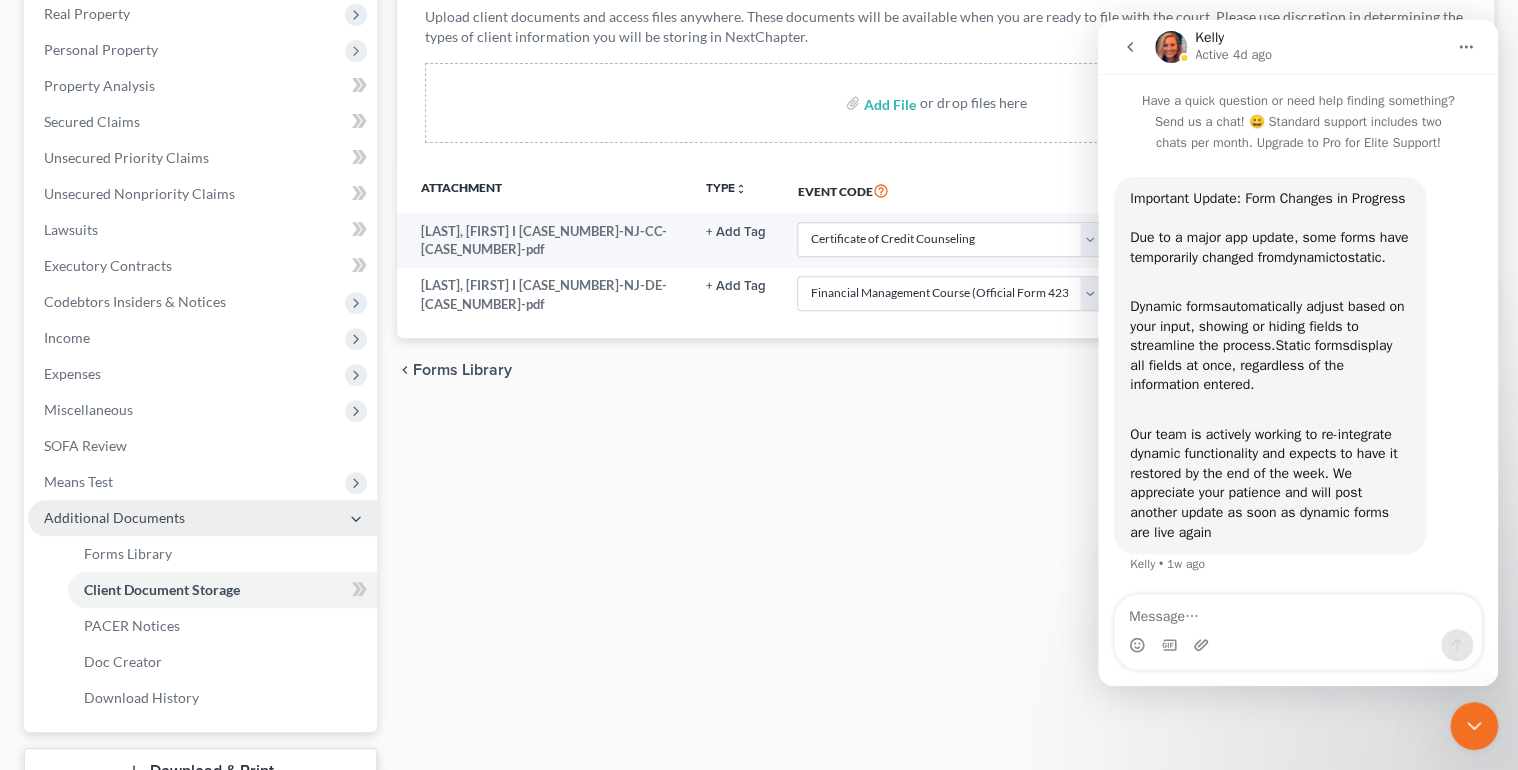 scroll, scrollTop: 20, scrollLeft: 0, axis: vertical 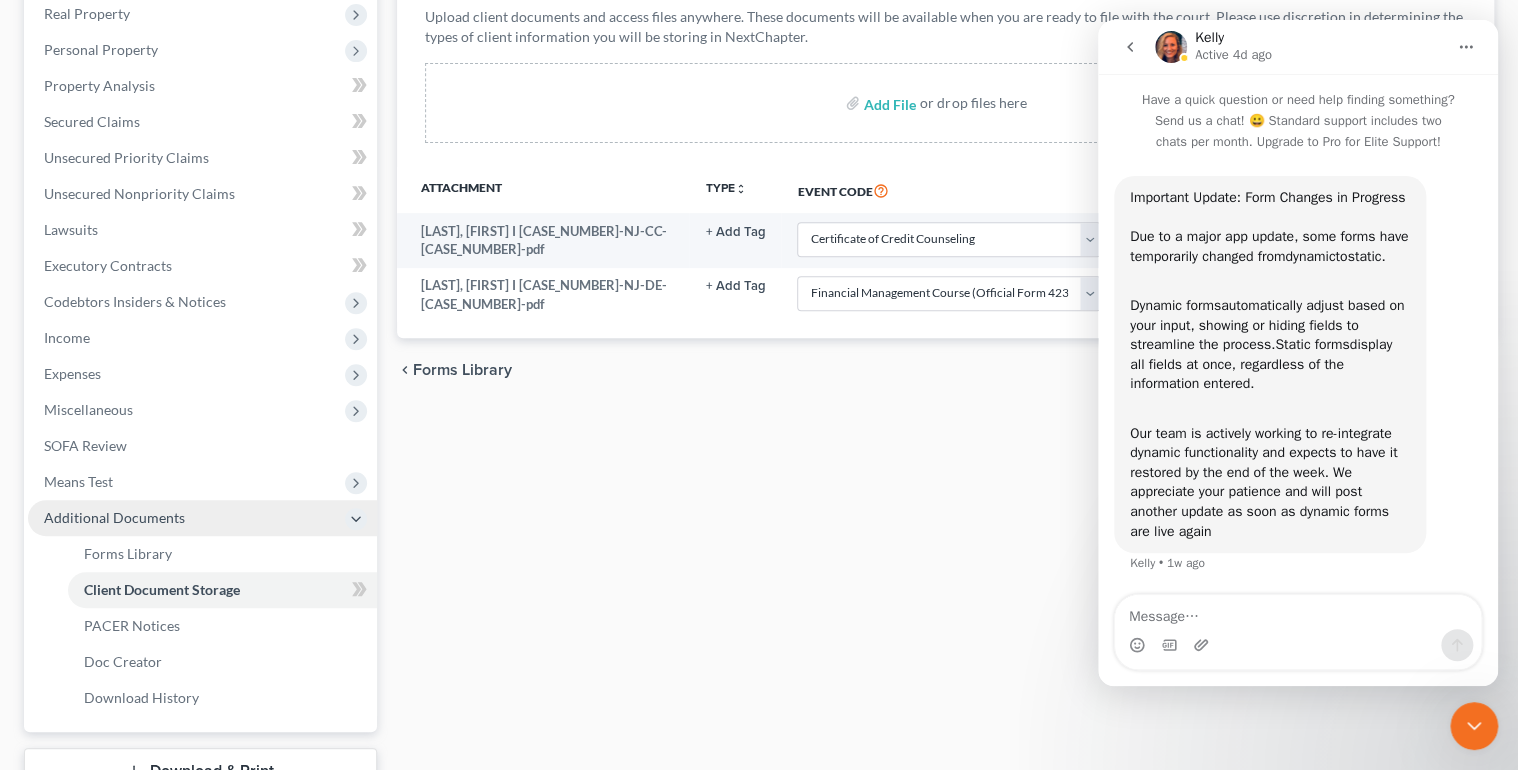 click 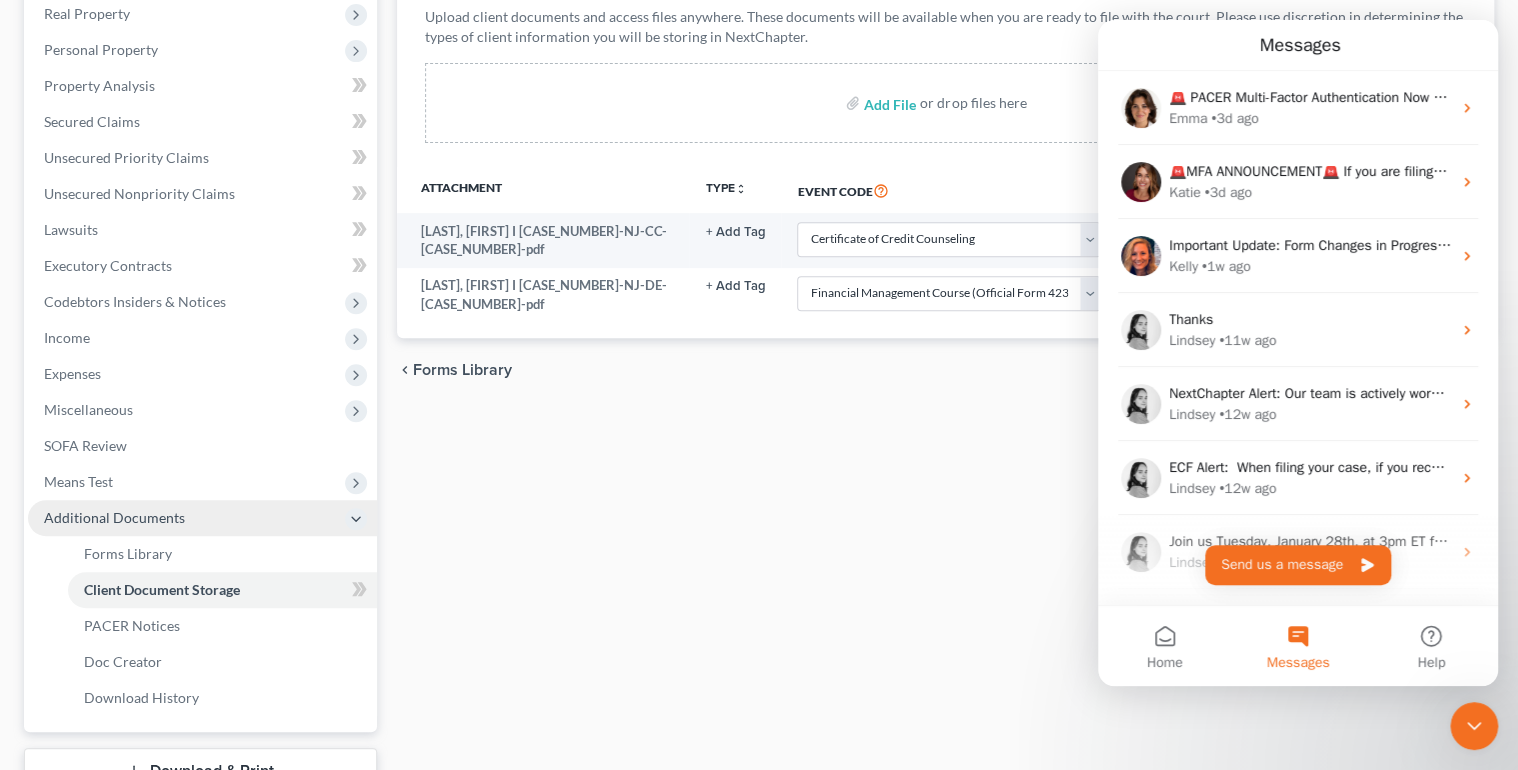 scroll, scrollTop: 0, scrollLeft: 0, axis: both 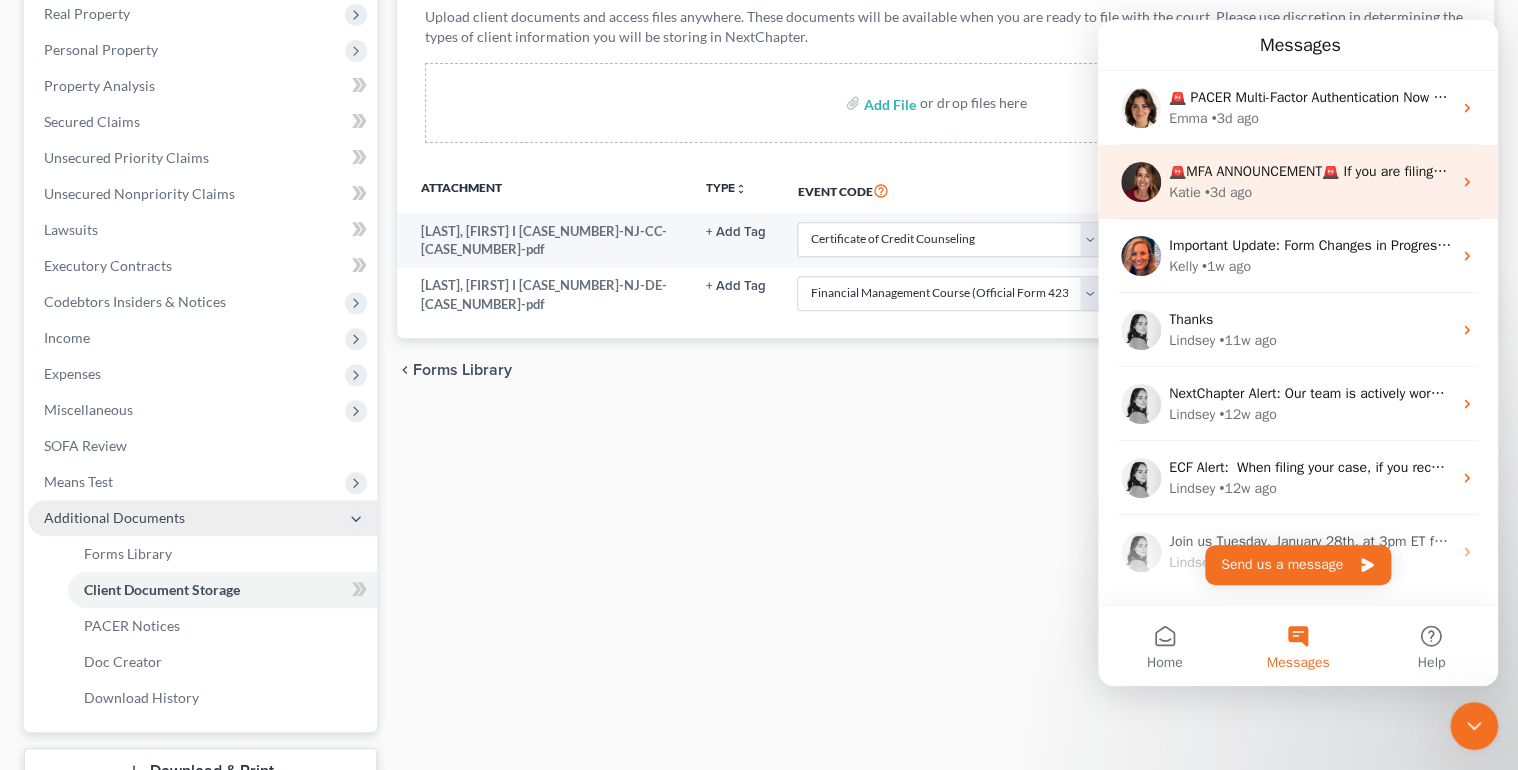 click 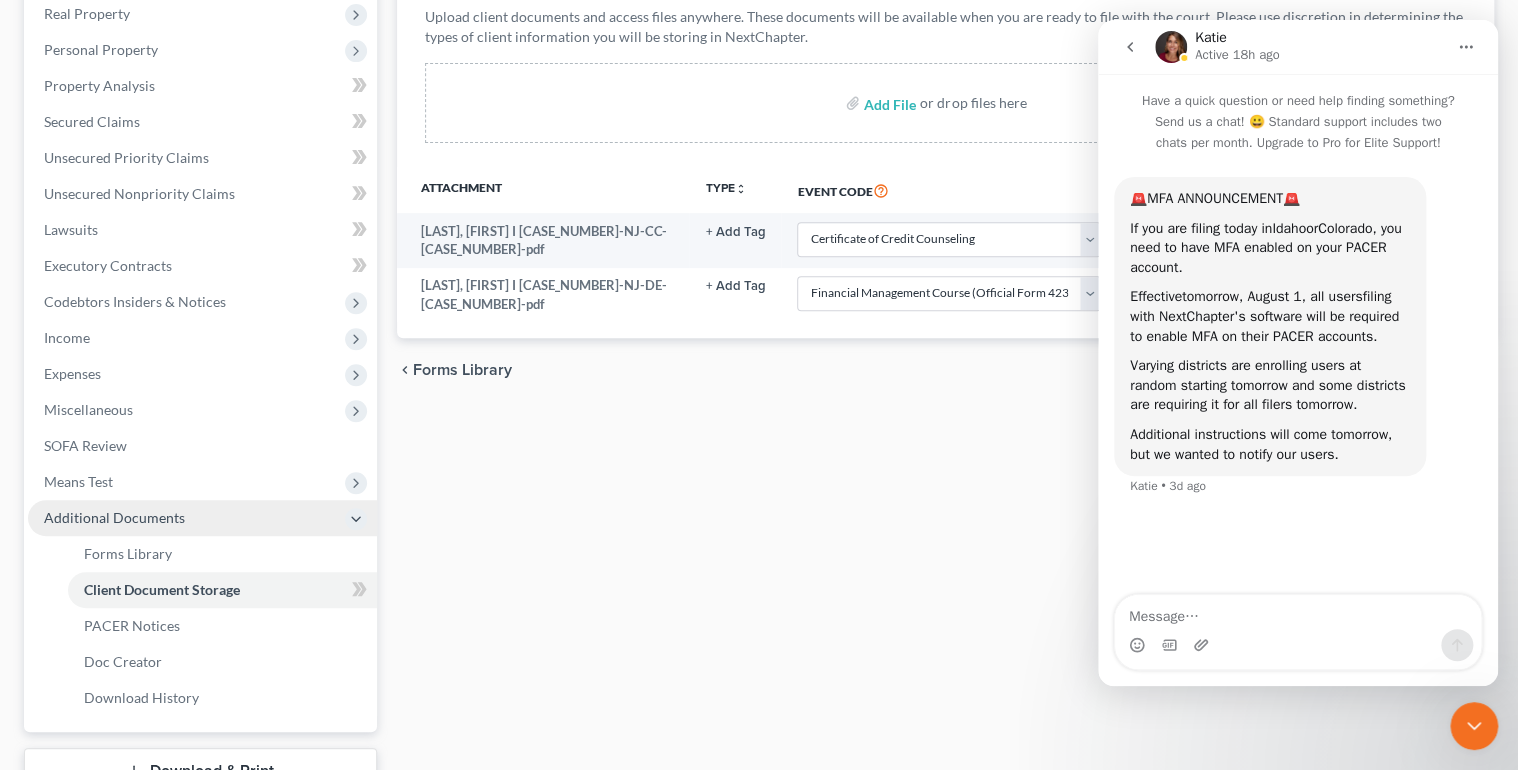 click at bounding box center [1130, 47] 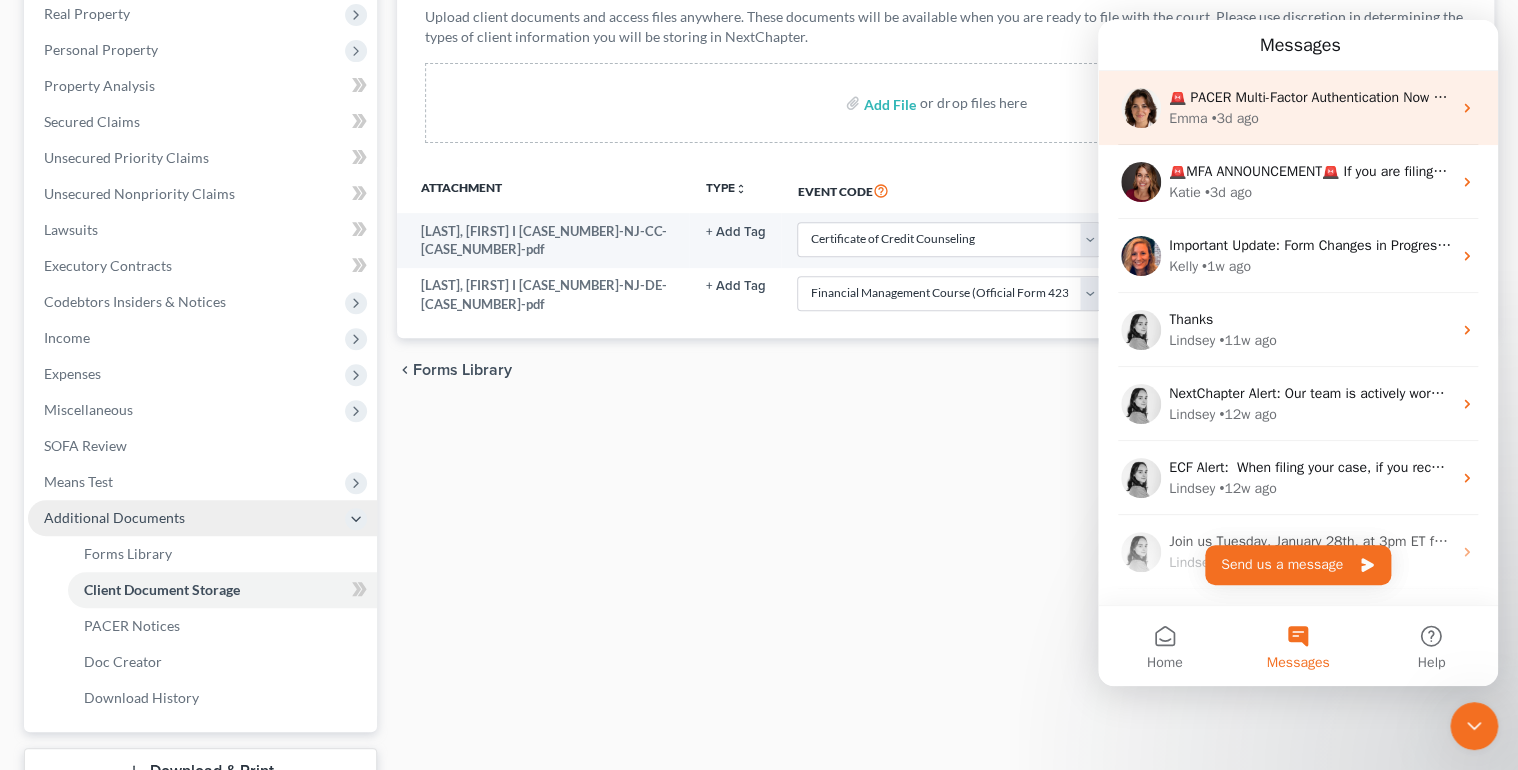 click on "[FIRST] •  3d ago" at bounding box center (1310, 118) 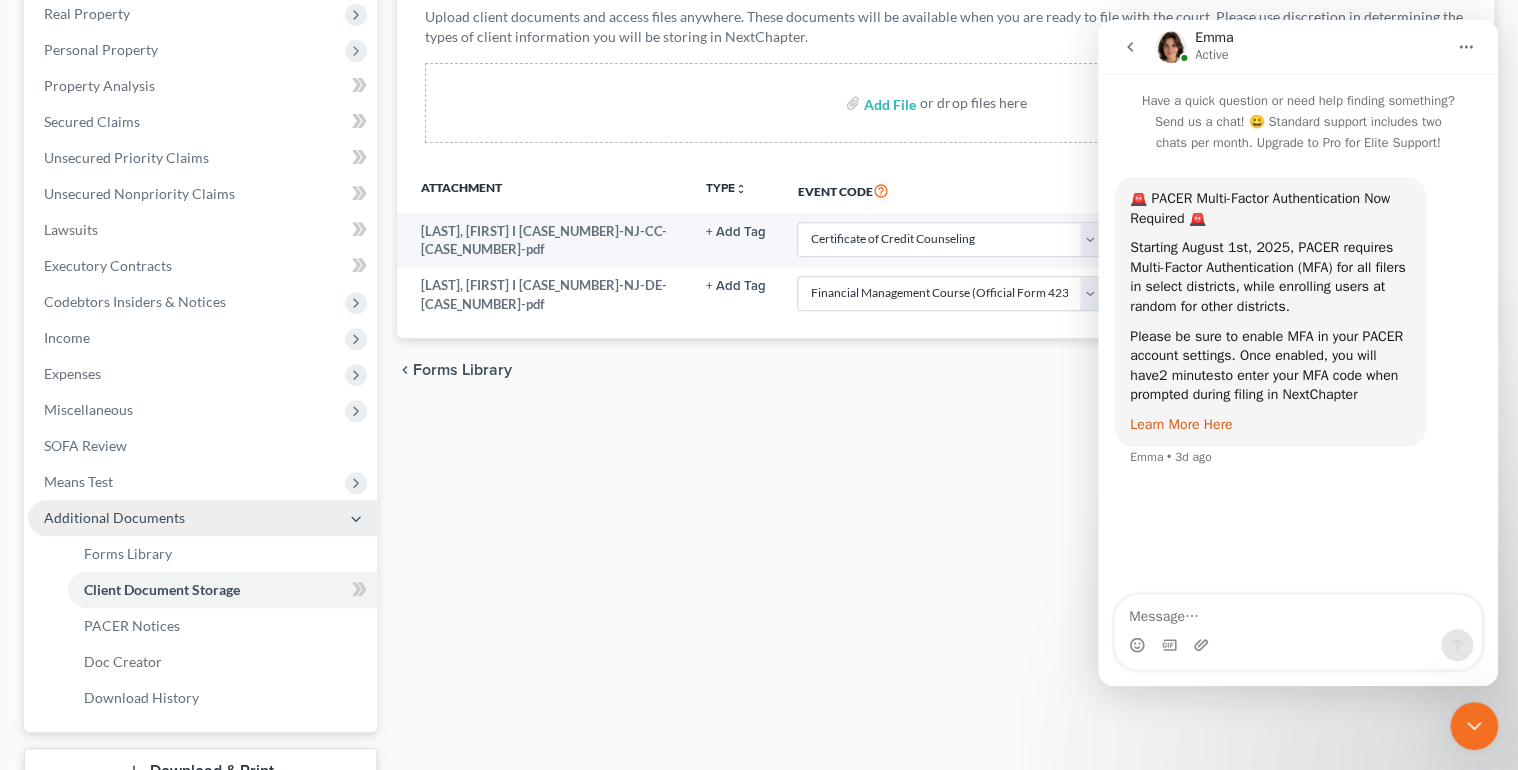 click on "Learn More Here" at bounding box center (1181, 424) 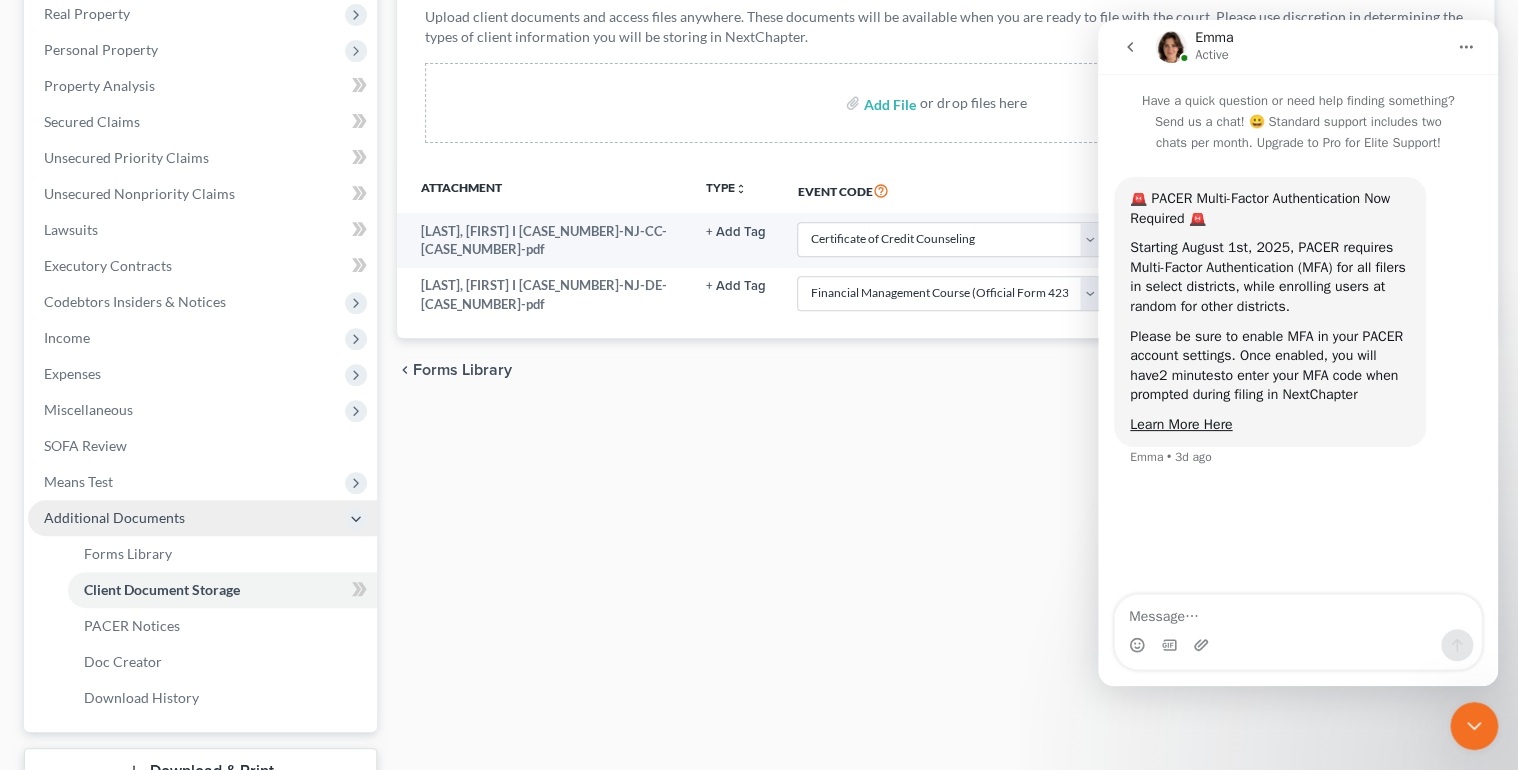 click 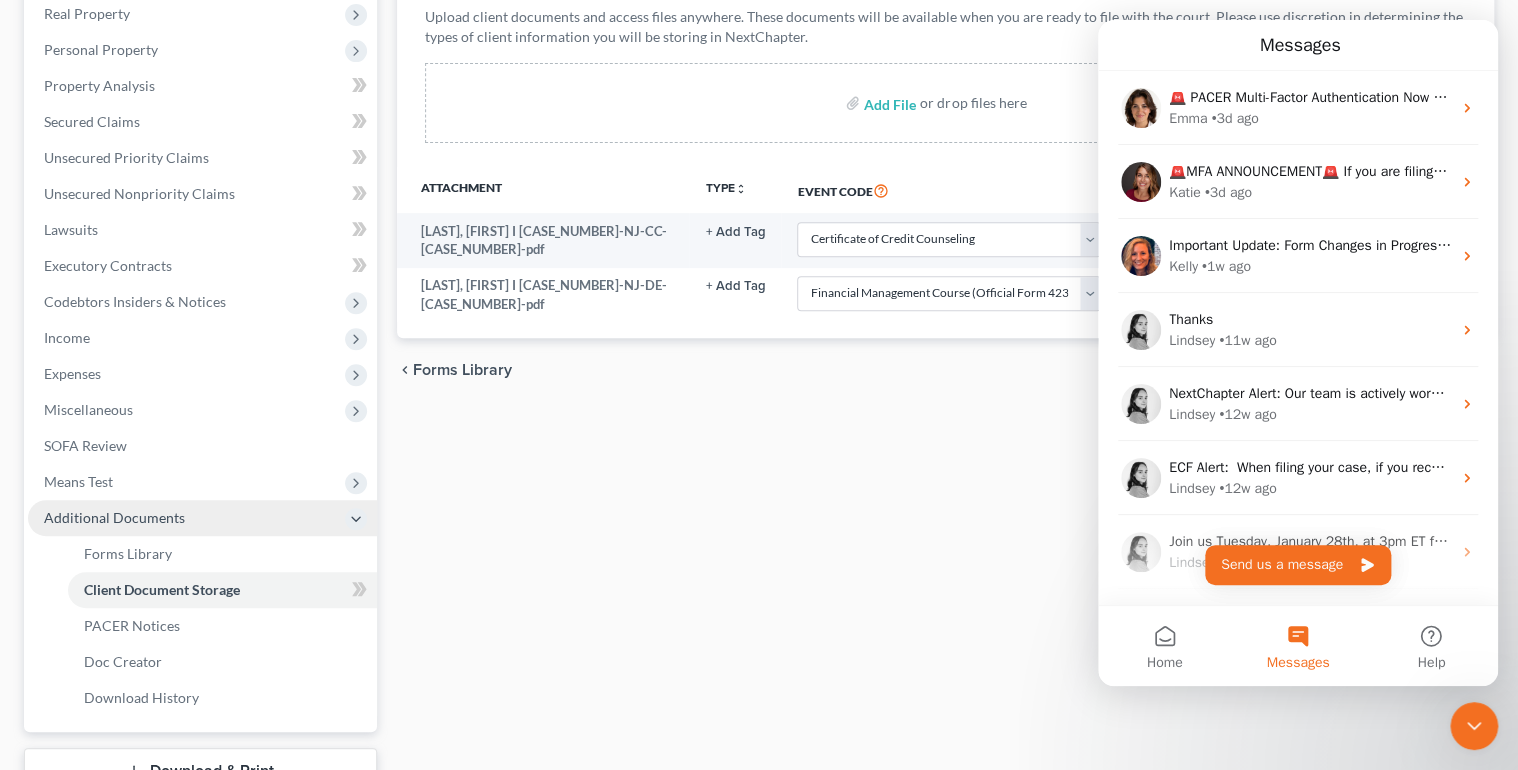 click 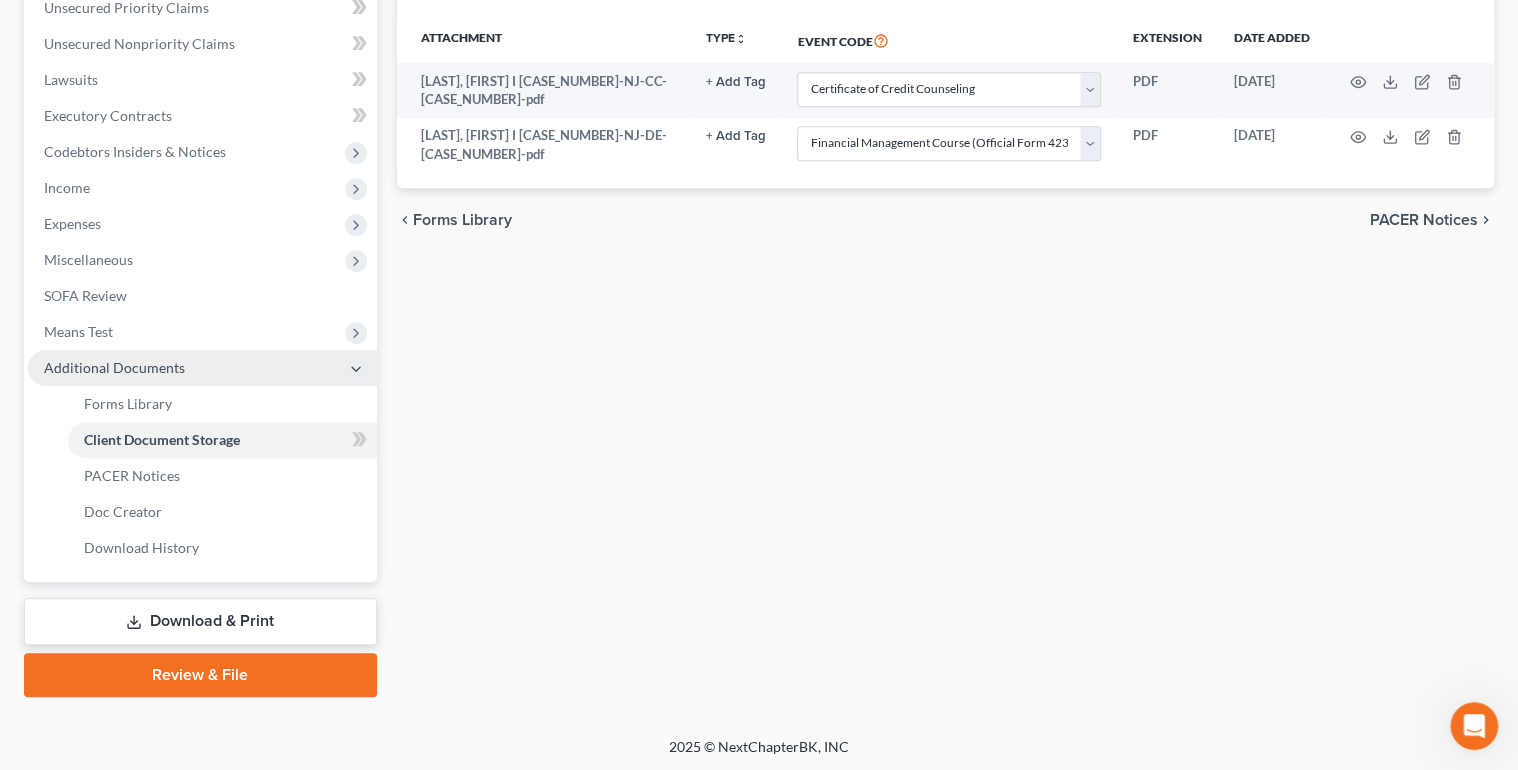 scroll, scrollTop: 472, scrollLeft: 0, axis: vertical 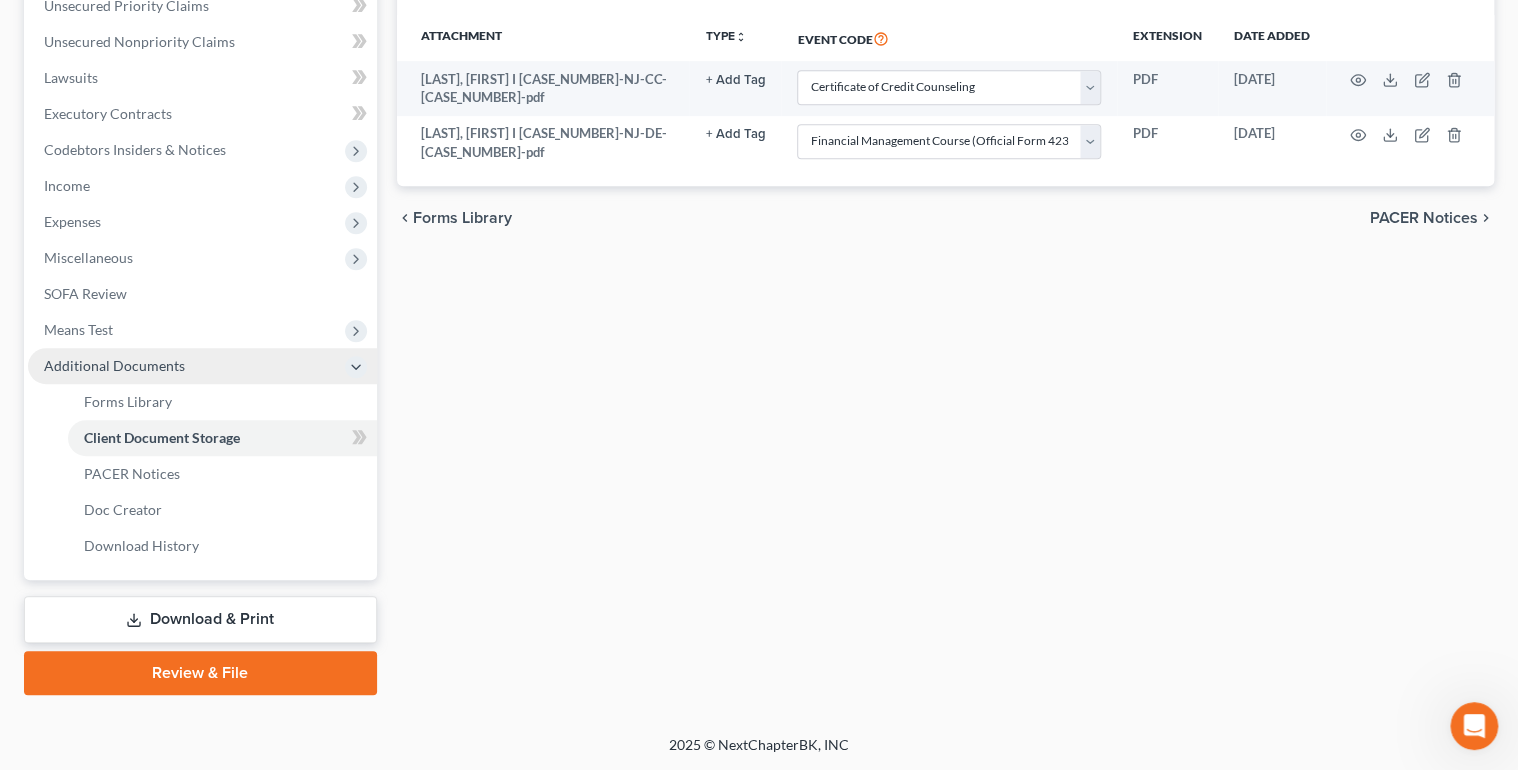 click on "Download & Print" at bounding box center (200, 619) 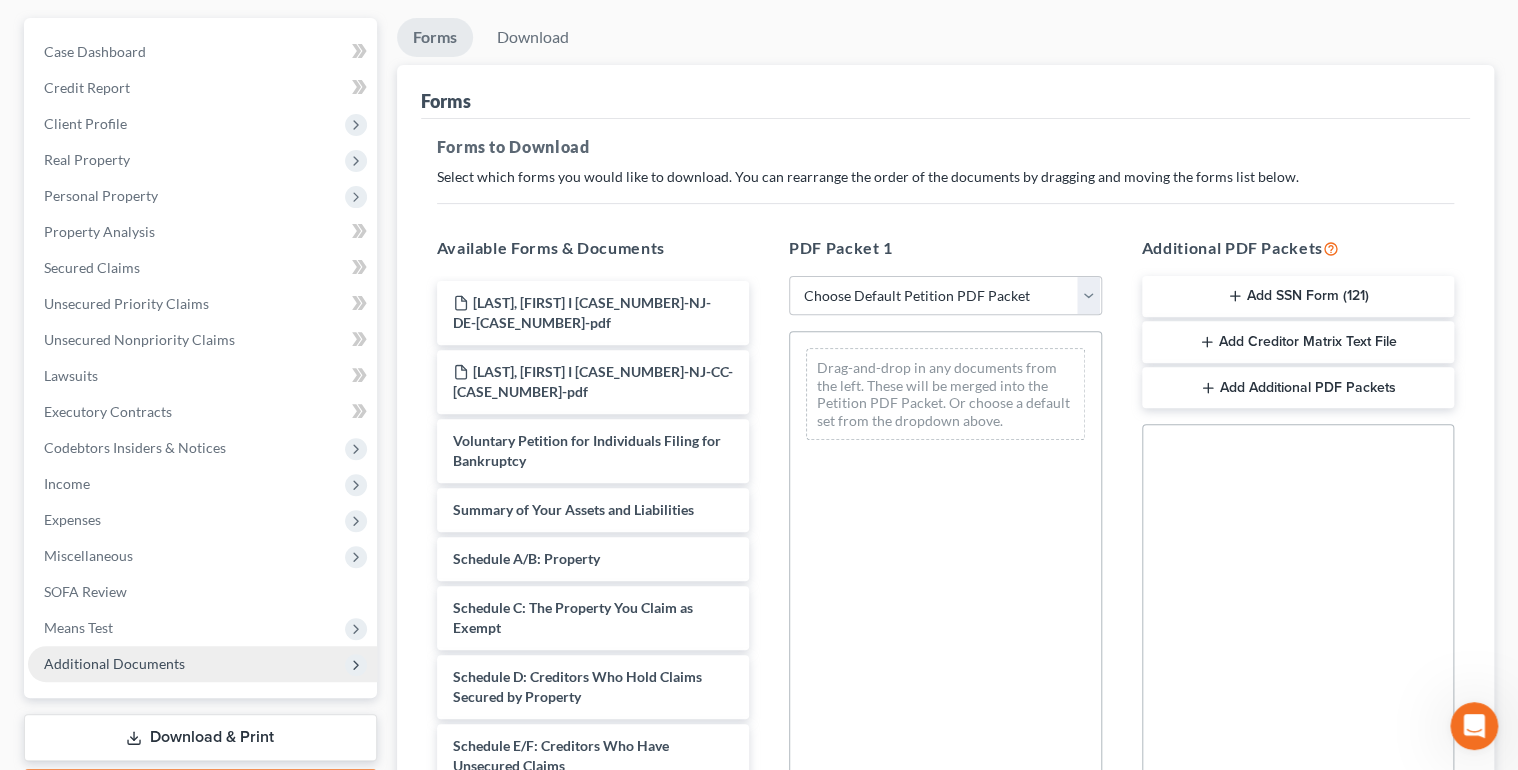 scroll, scrollTop: 240, scrollLeft: 0, axis: vertical 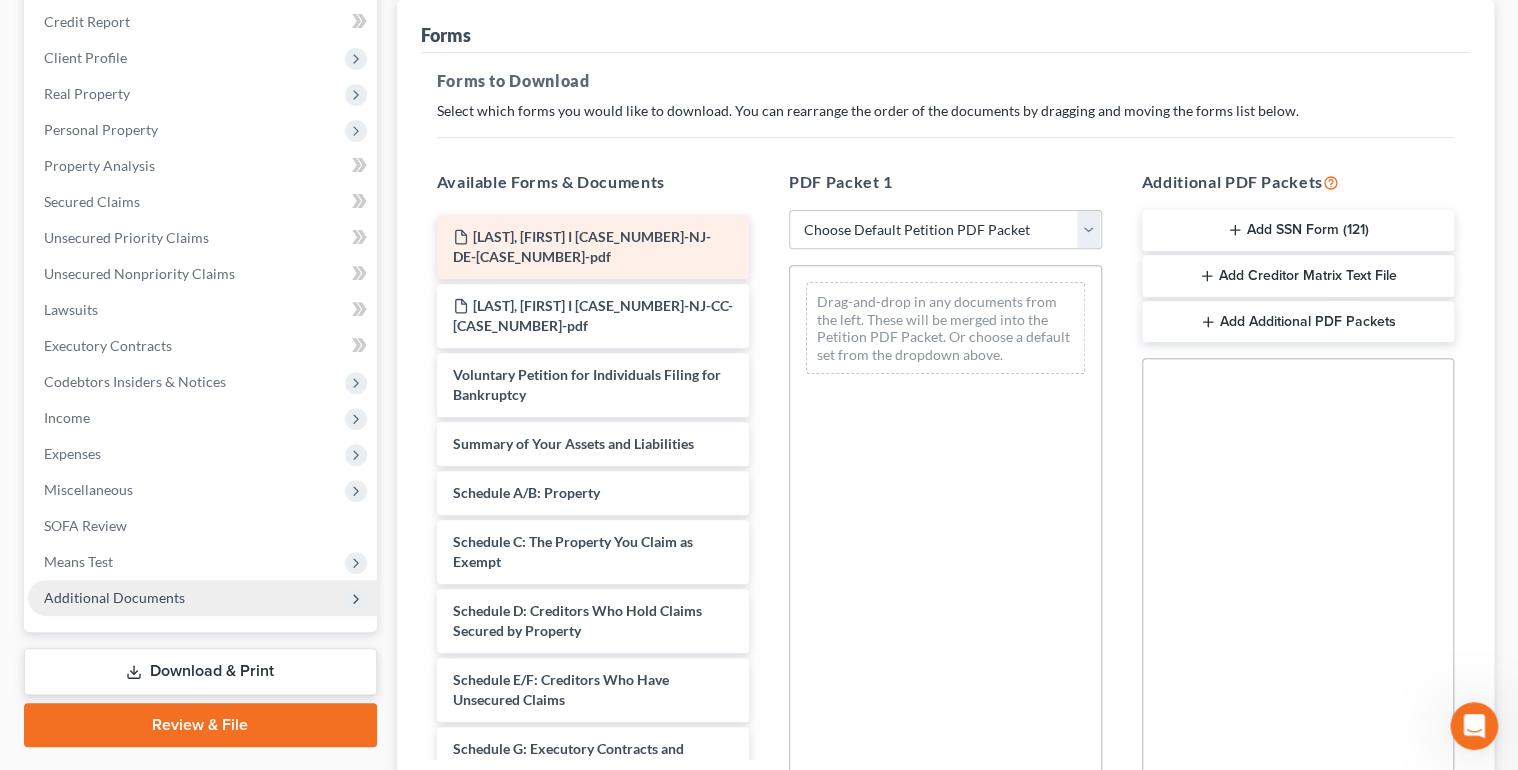 click on "[LAST], [FIRST] I [CASE_NUMBER]-NJ-DE-[CASE_NUMBER]-pdf" at bounding box center [593, 247] 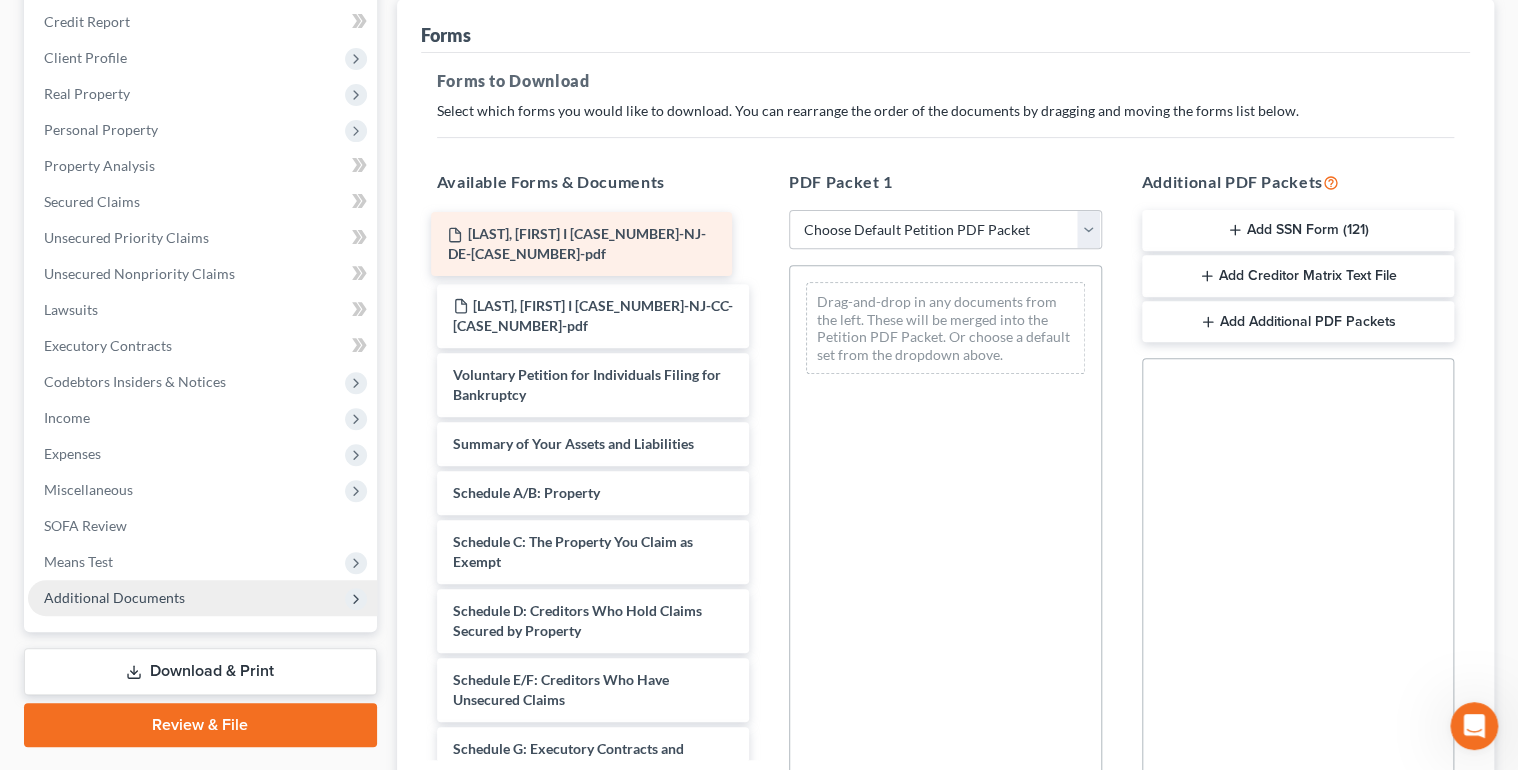 drag, startPoint x: 864, startPoint y: 322, endPoint x: 683, endPoint y: 239, distance: 199.12308 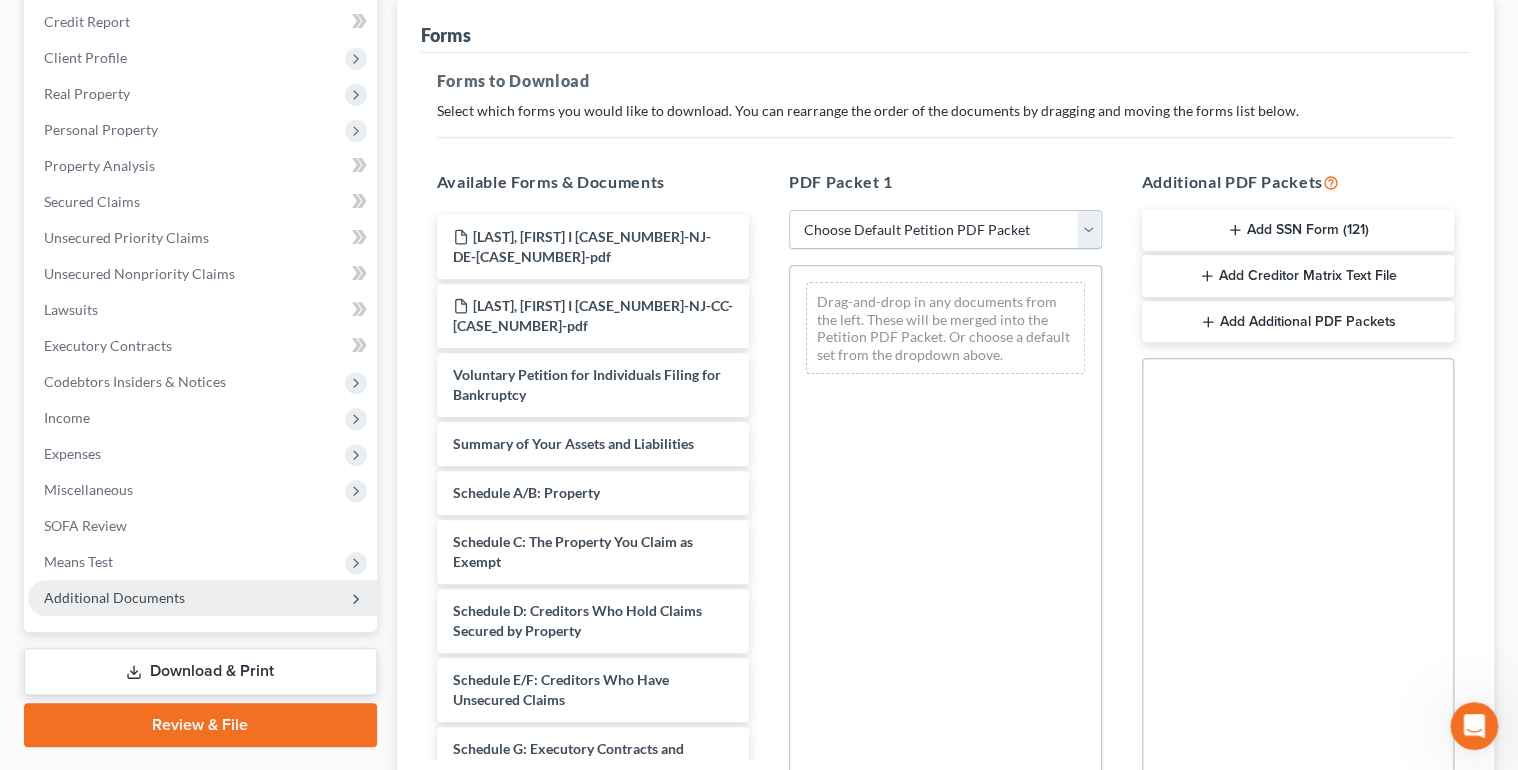 click on "Choose Default Petition PDF Packet Complete Bankruptcy Petition (all forms and schedules) Emergency Filing Forms (Petition and Creditor List Only) Amended Forms Signature Pages Only" at bounding box center (945, 230) 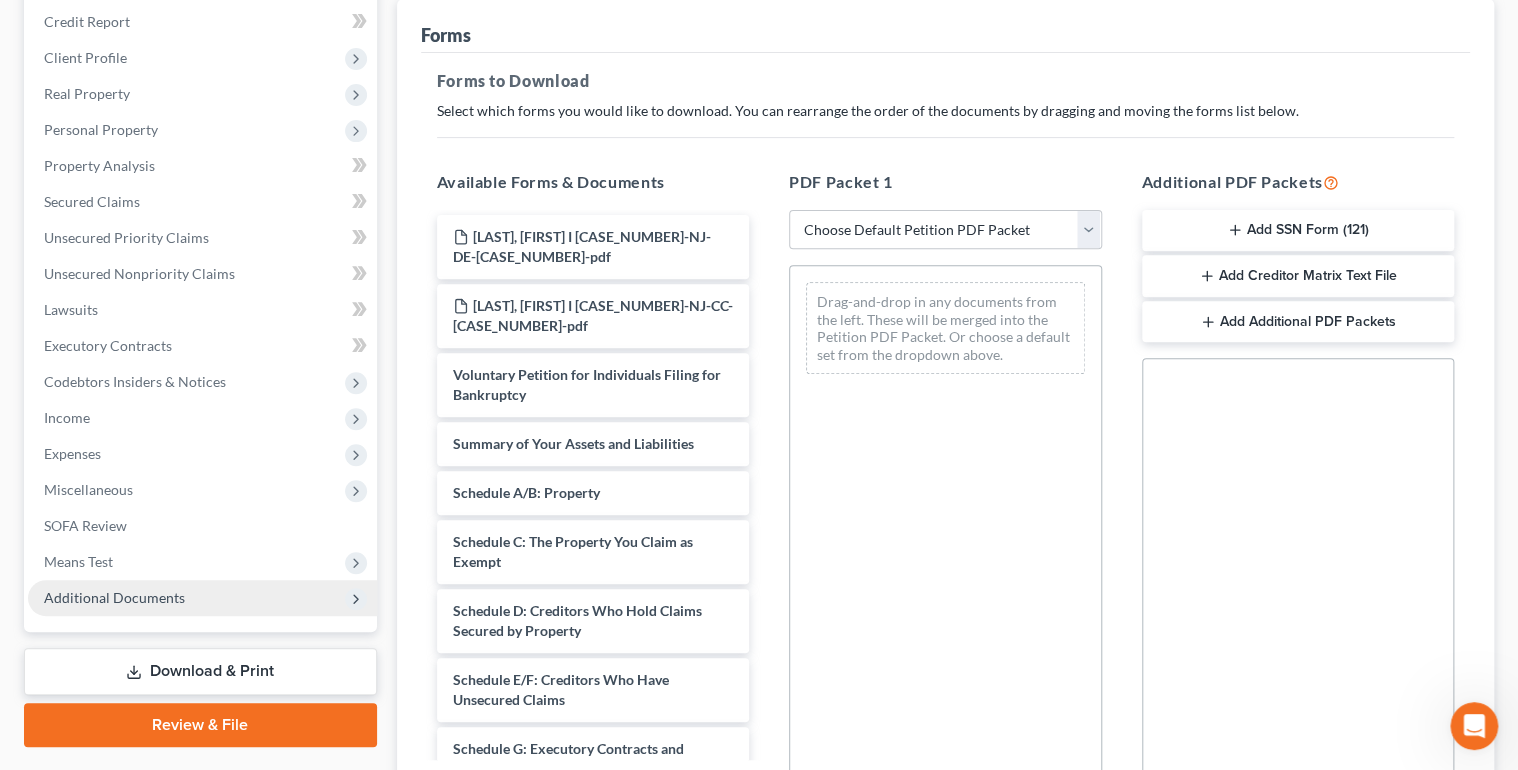 click on "Social Security Number Statement of Social Security Number Creditor Matrix Text File Creditor.txt Declaration Re: Electronic Filing Declaration Re: Electronic Filing of Petition, Lists, Schedules and Statements - Exhibit B-1 Declaration Re: Electronic Filing Declaration Re: Electronic Filing Declaration Re: Electronic Filing of Petition and Matrix - Exhibit B-2 Declaration Re: Electronic Filing Declaration Re: Electronic Filing Amended - Exhibit B-3 original statements and schedules voluntary petition as amended on the date indicated below statements and schedules as amended on the date indicated below master mailing list (matrix) as amended on the date indicated below" at bounding box center [1298, 585] 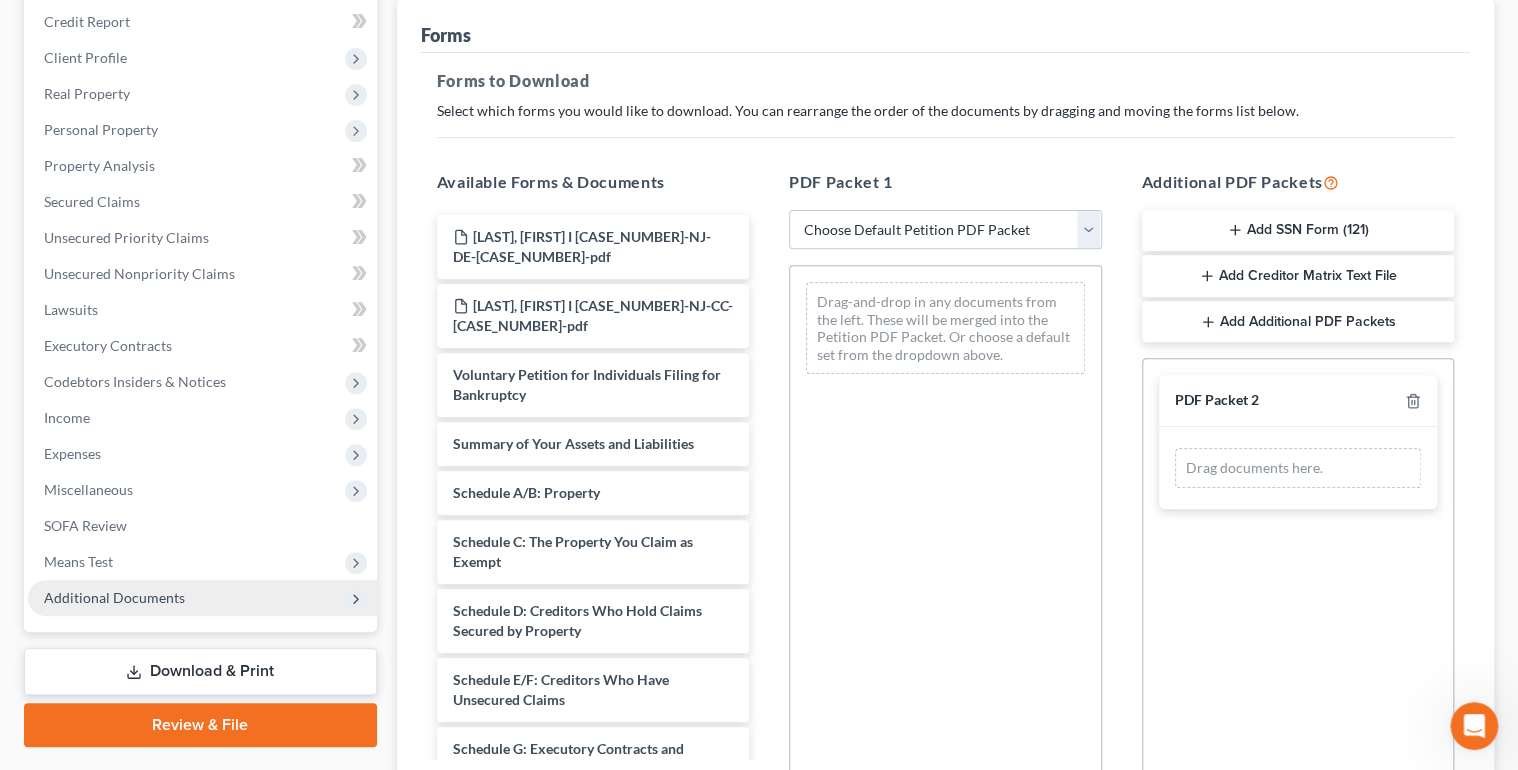 click on "Add Additional PDF Packets" at bounding box center [1298, 322] 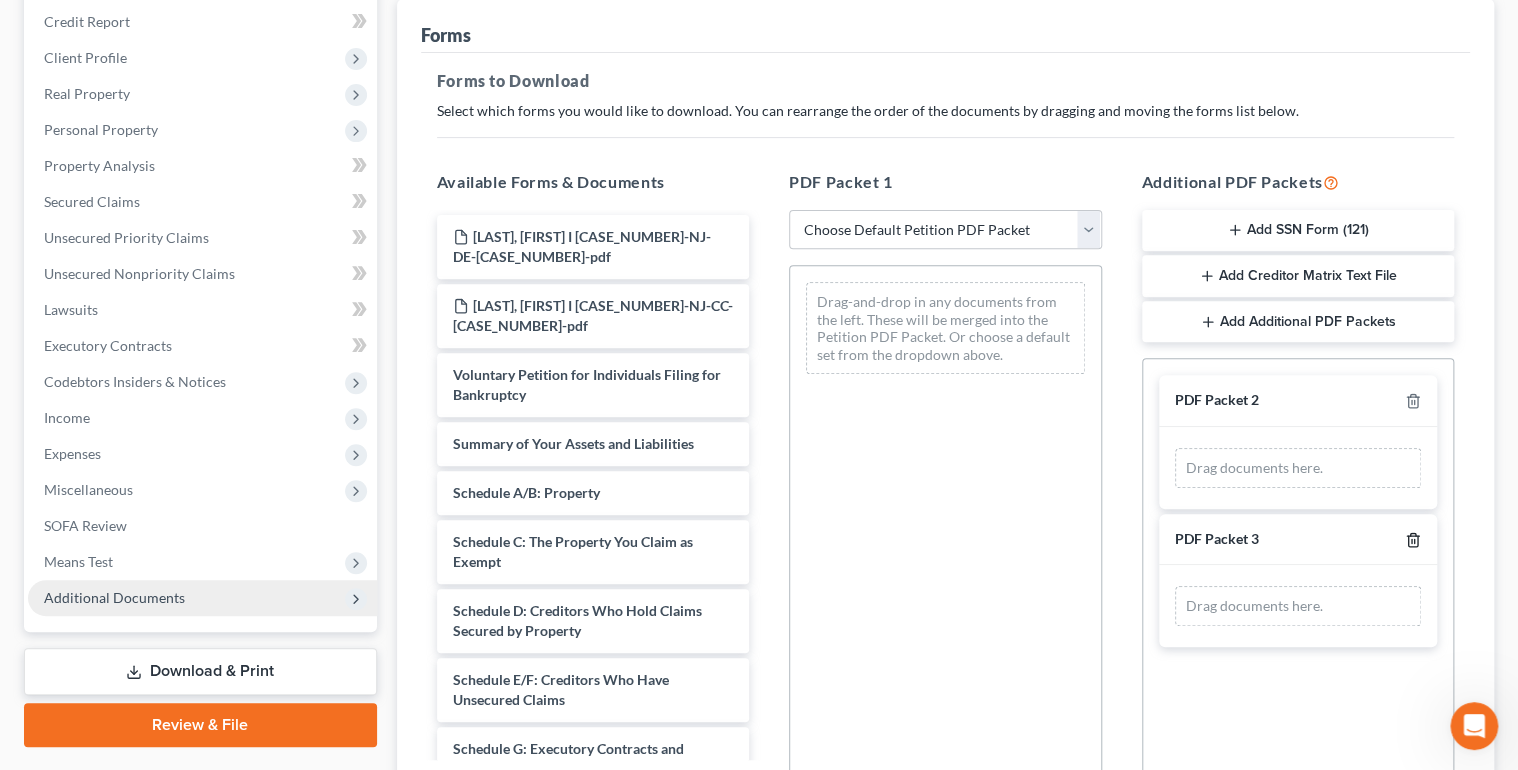 drag, startPoint x: 1414, startPoint y: 532, endPoint x: 1437, endPoint y: 435, distance: 99.68952 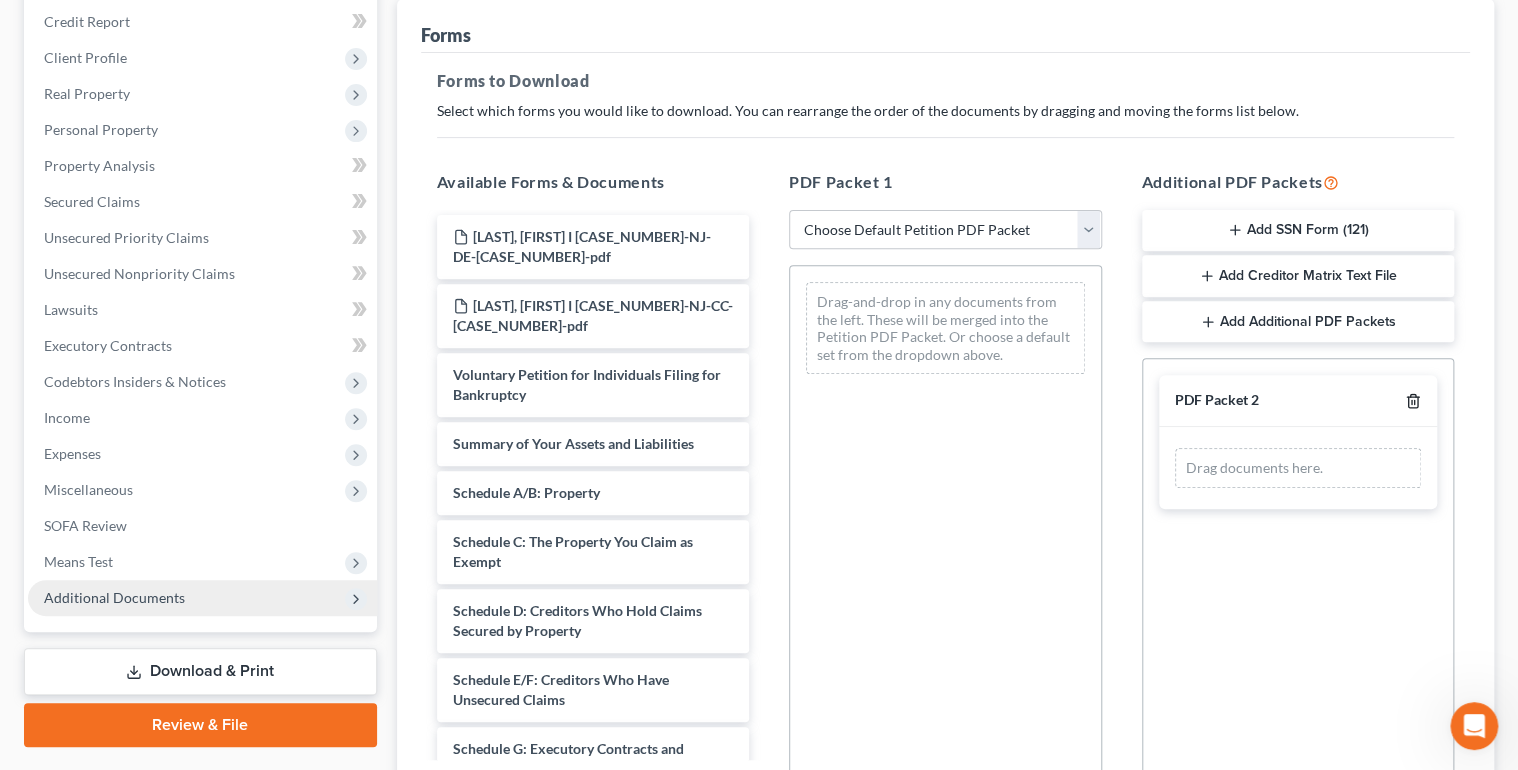 click 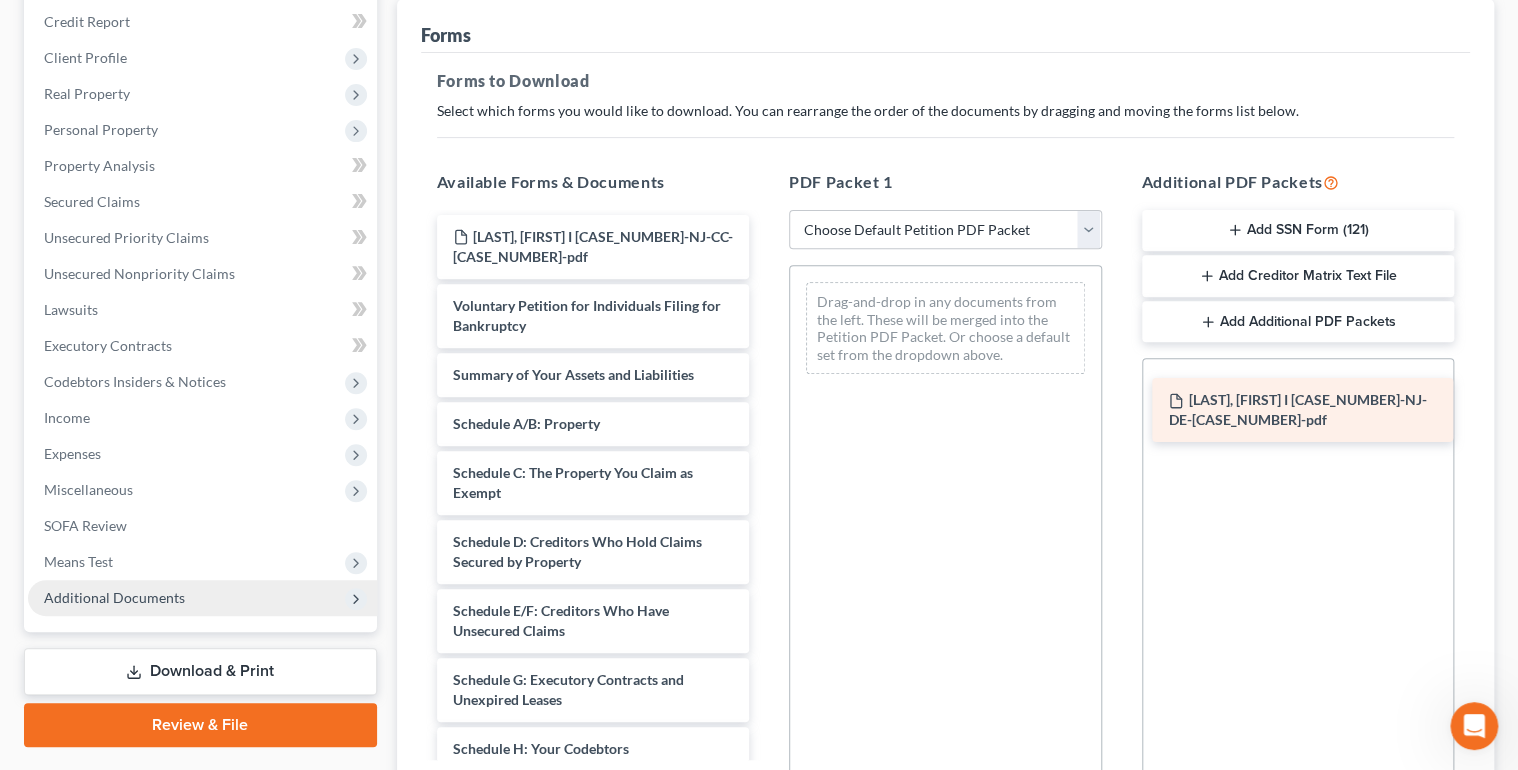 drag, startPoint x: 652, startPoint y: 239, endPoint x: 1368, endPoint y: 404, distance: 734.7659 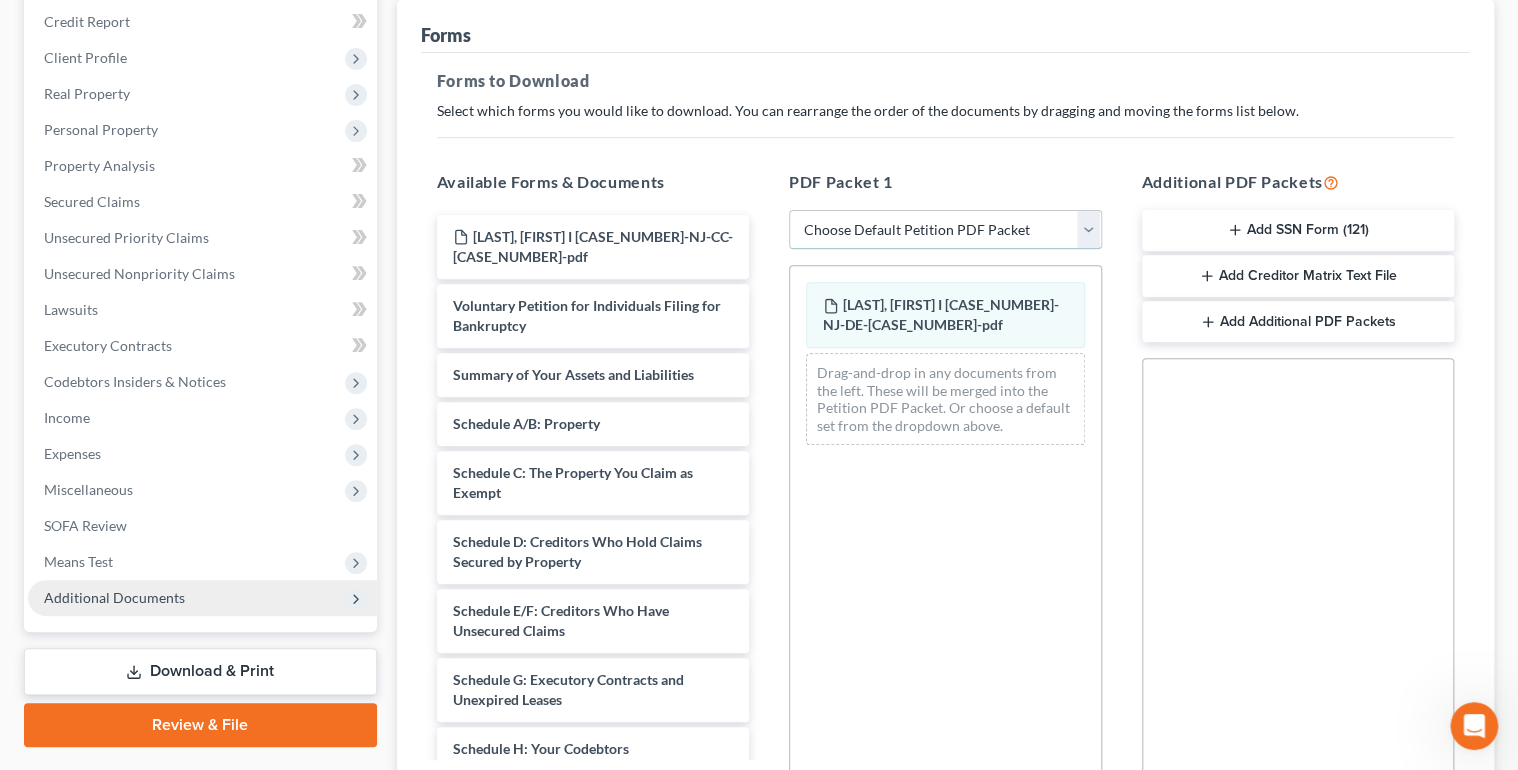 click on "Choose Default Petition PDF Packet Complete Bankruptcy Petition (all forms and schedules) Emergency Filing Forms (Petition and Creditor List Only) Amended Forms Signature Pages Only" at bounding box center [945, 230] 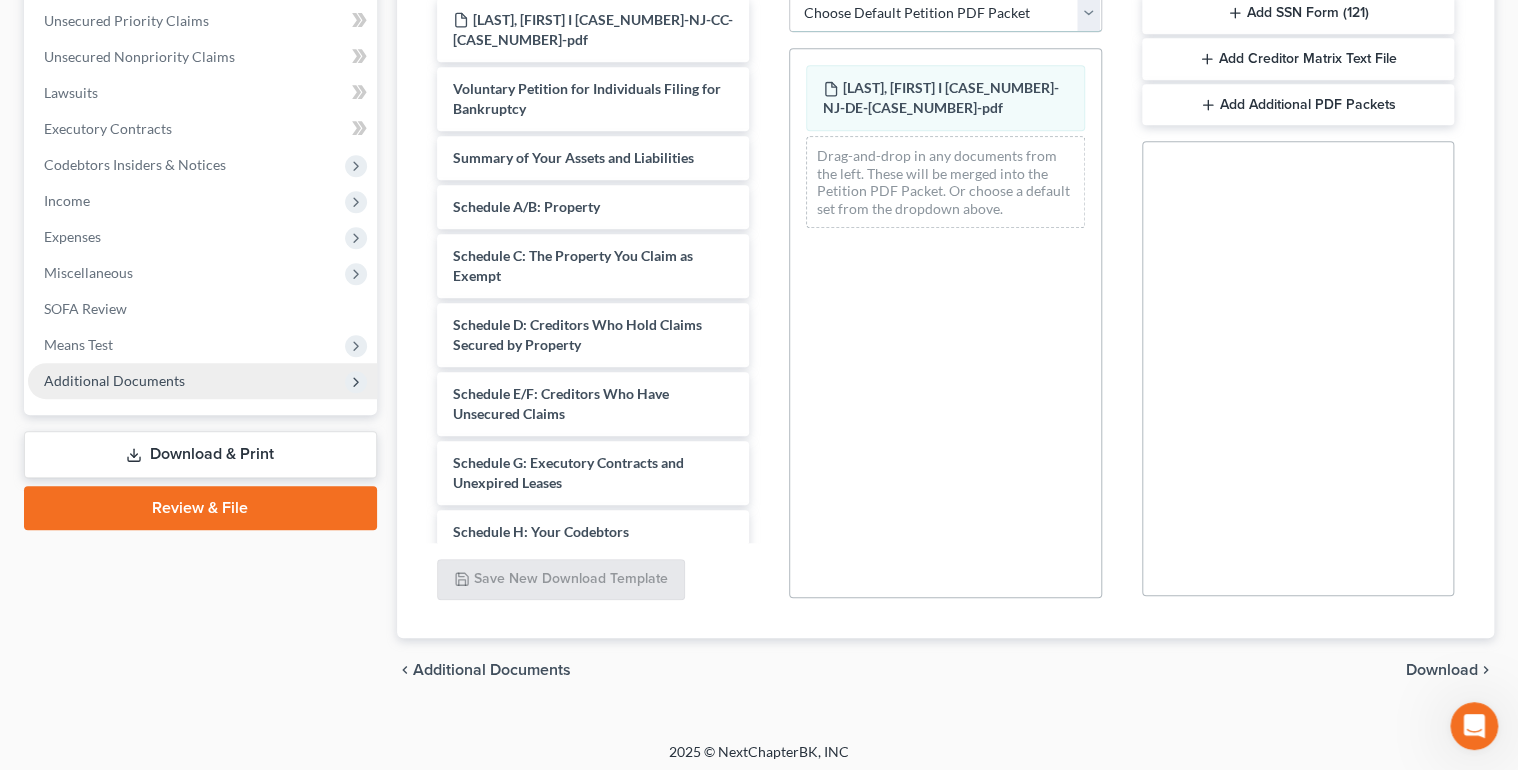 scroll, scrollTop: 464, scrollLeft: 0, axis: vertical 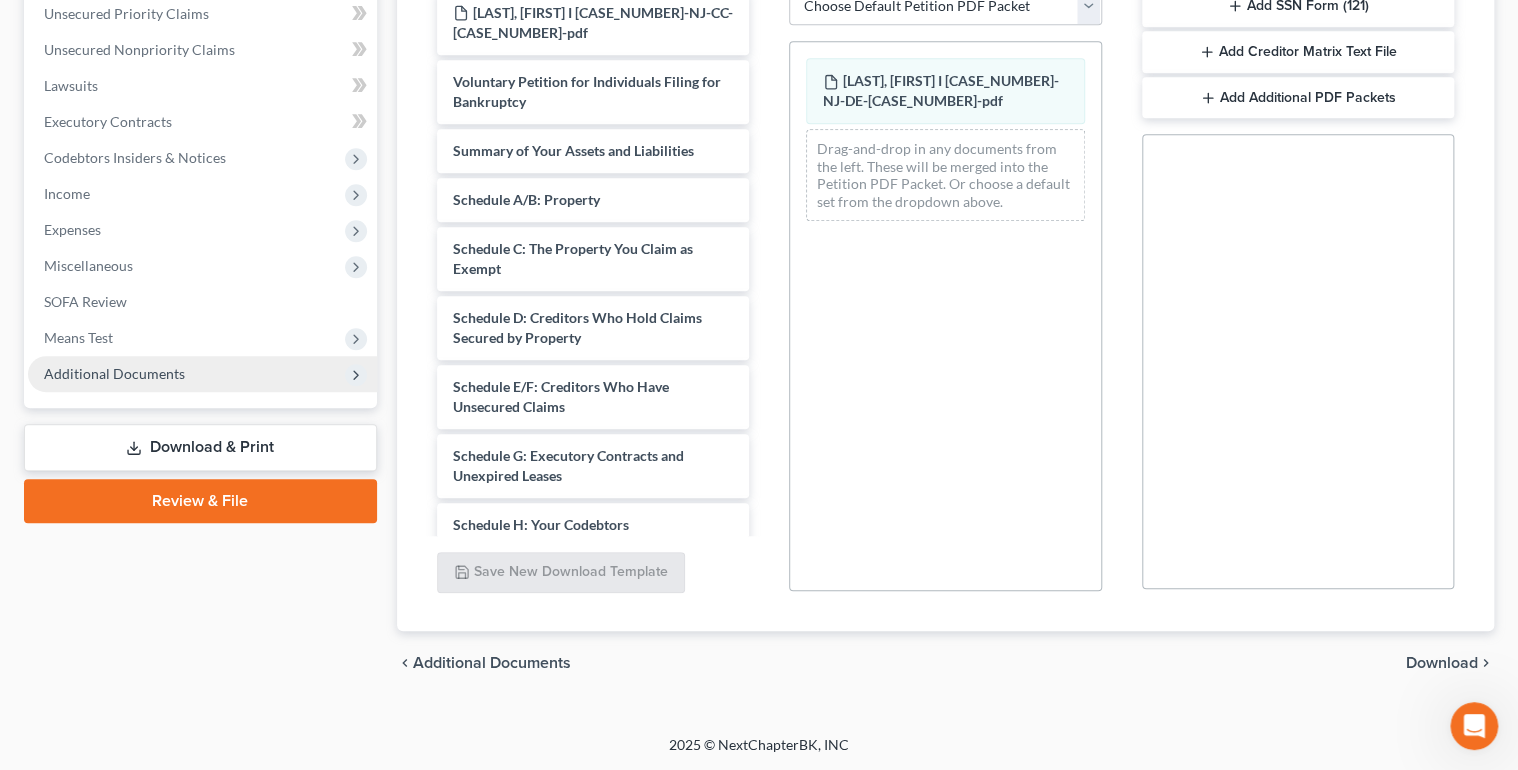 click on "Review & File" at bounding box center (200, 501) 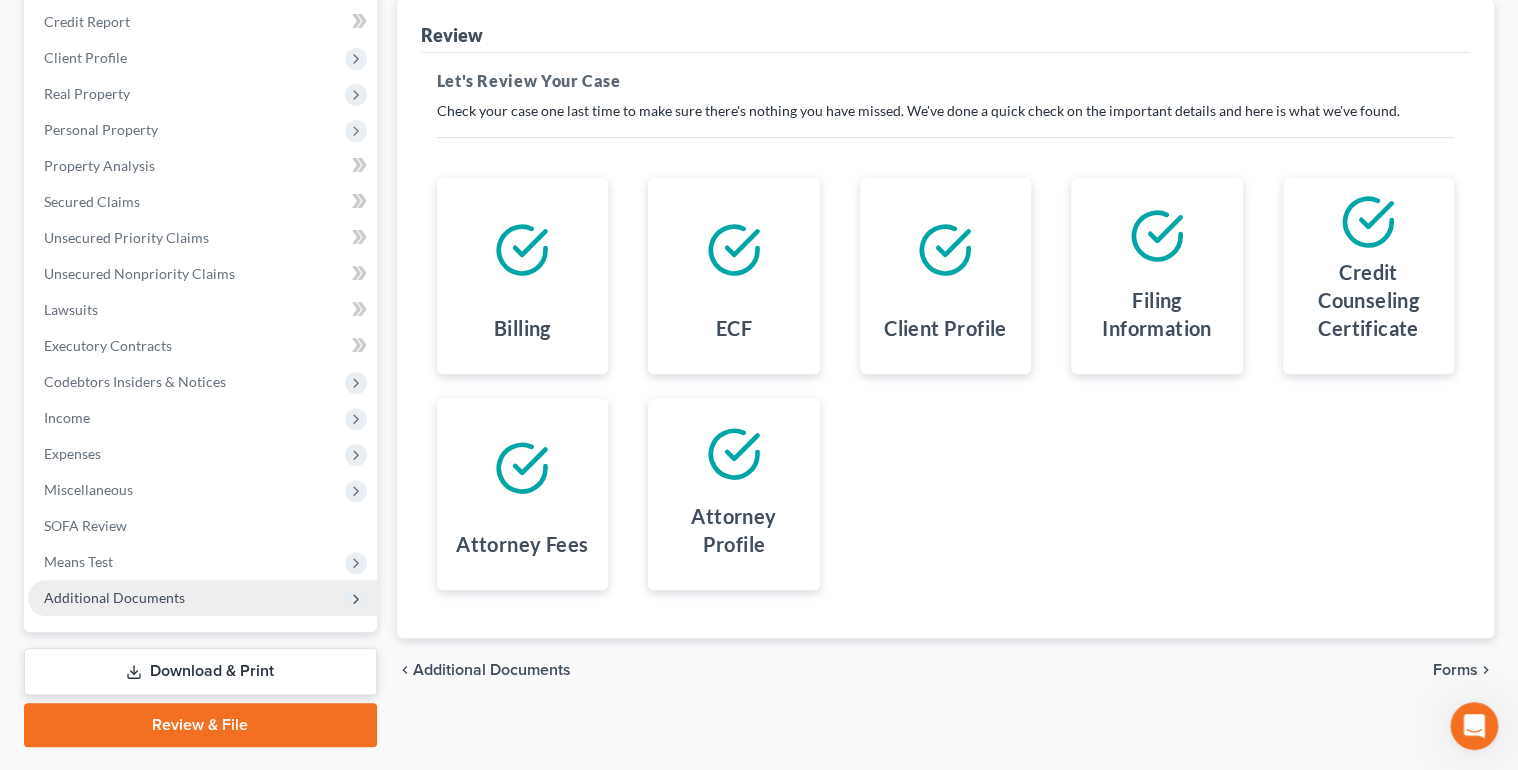 scroll, scrollTop: 292, scrollLeft: 0, axis: vertical 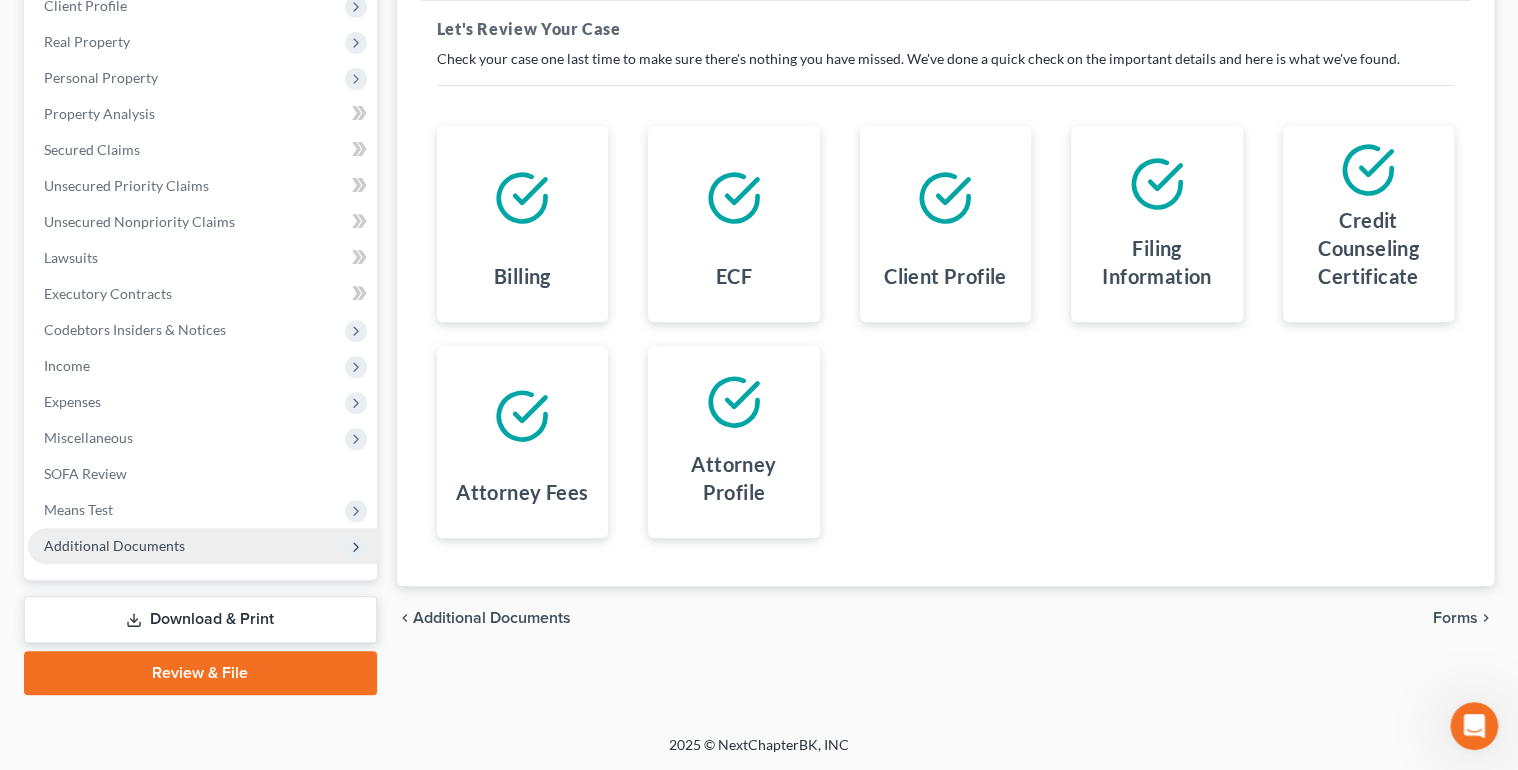 click on "Forms" at bounding box center [1455, 618] 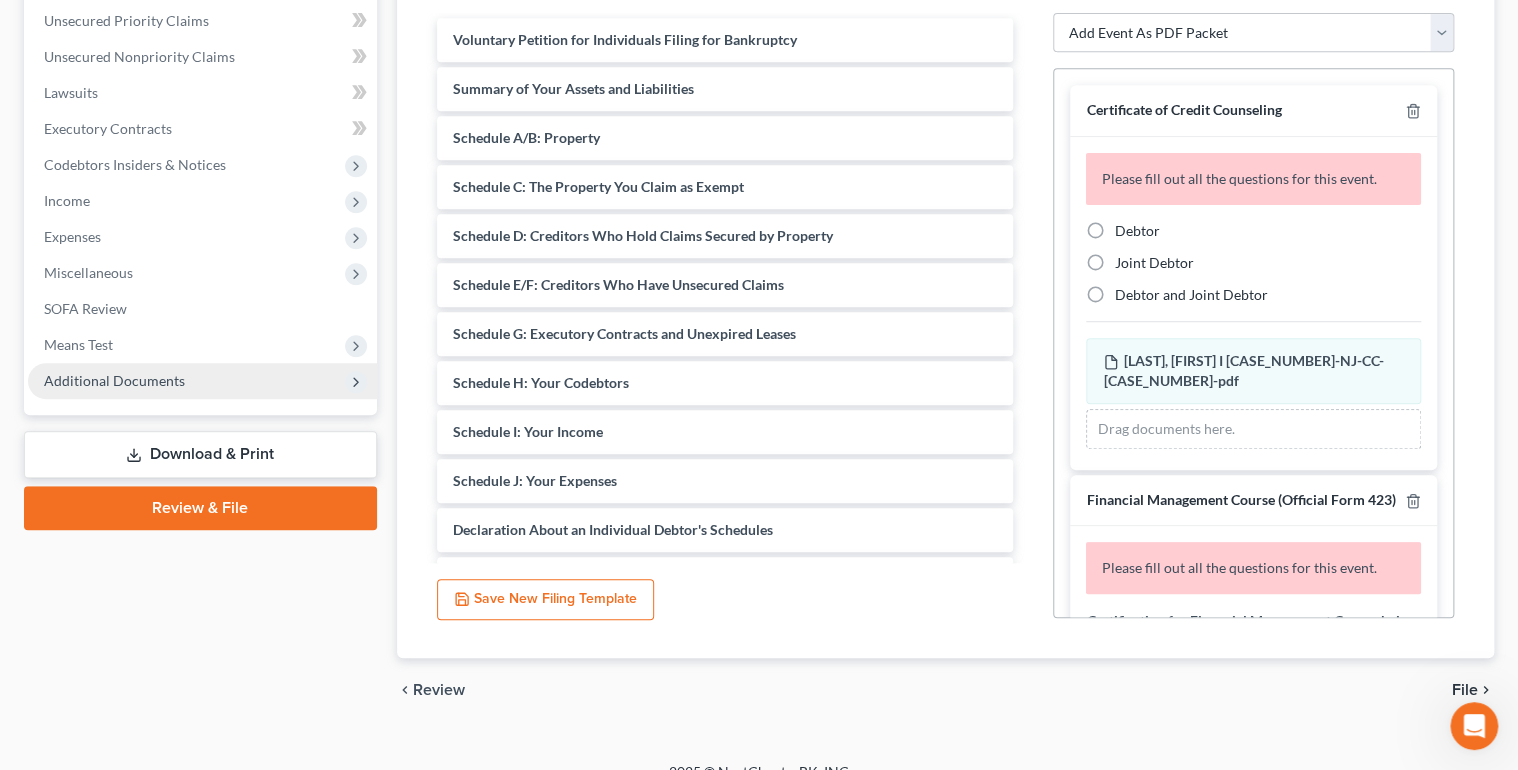 scroll, scrollTop: 484, scrollLeft: 0, axis: vertical 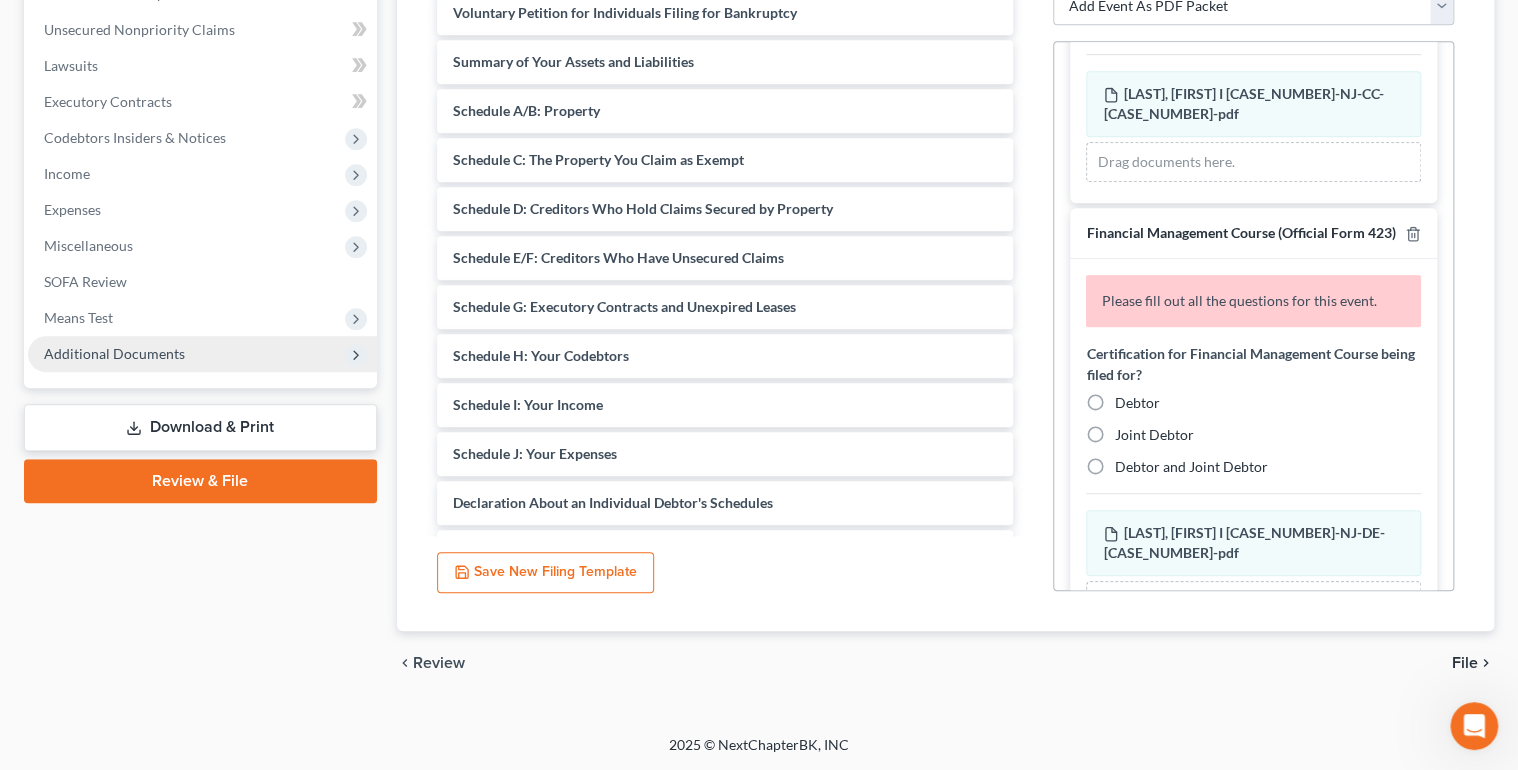 click on "Debtor" at bounding box center (1136, 403) 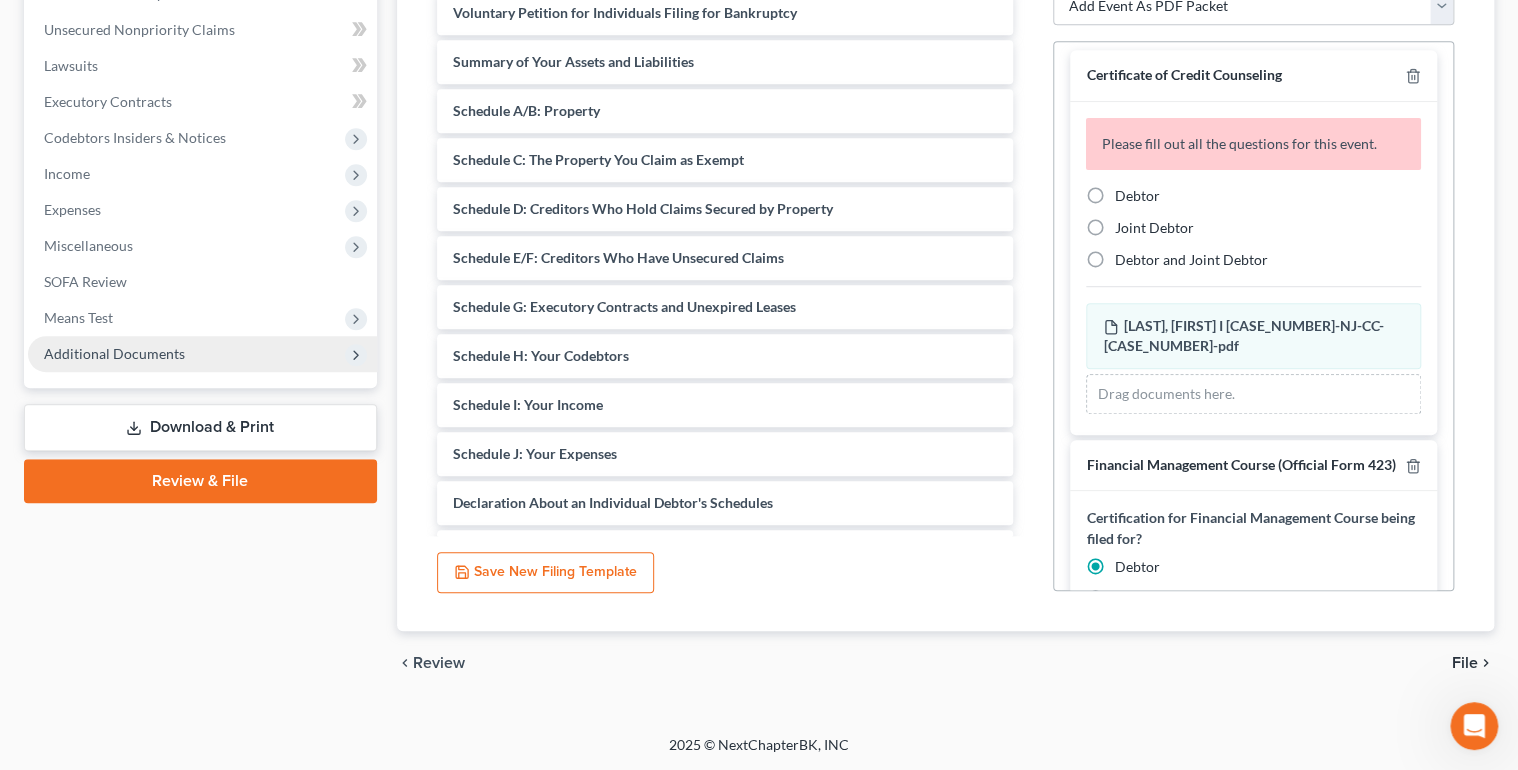 scroll, scrollTop: 0, scrollLeft: 0, axis: both 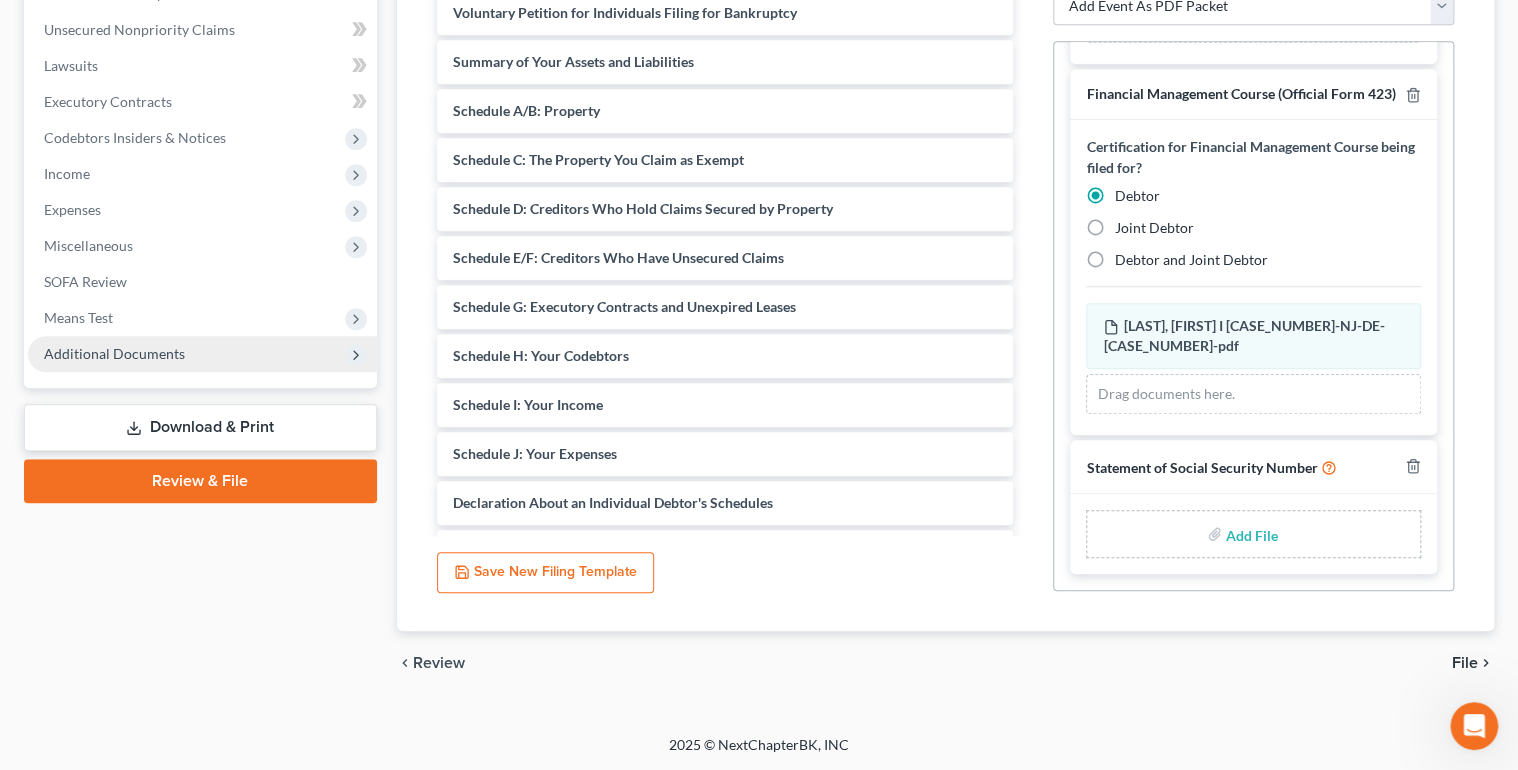click on "File" at bounding box center [1465, 663] 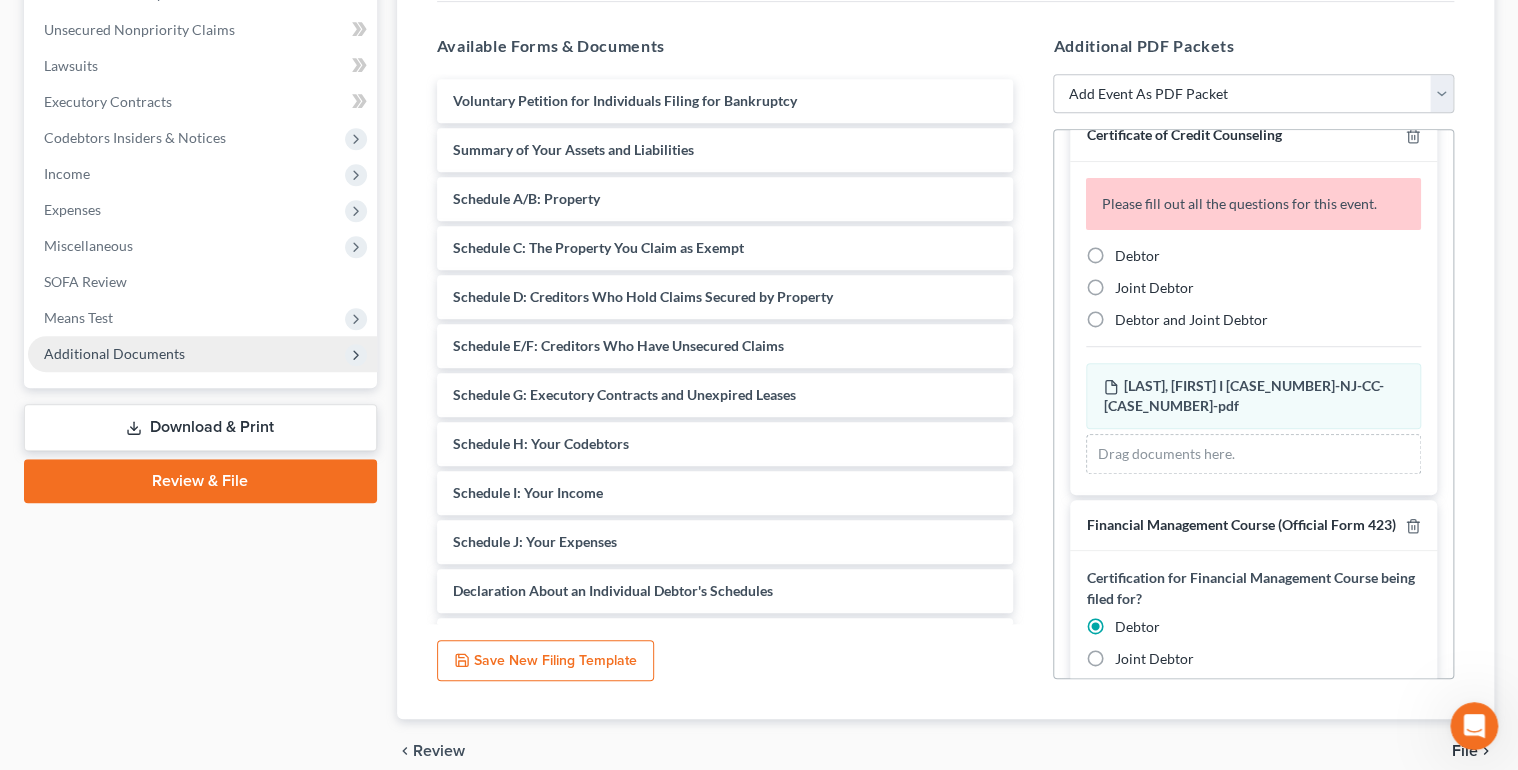 scroll, scrollTop: 0, scrollLeft: 0, axis: both 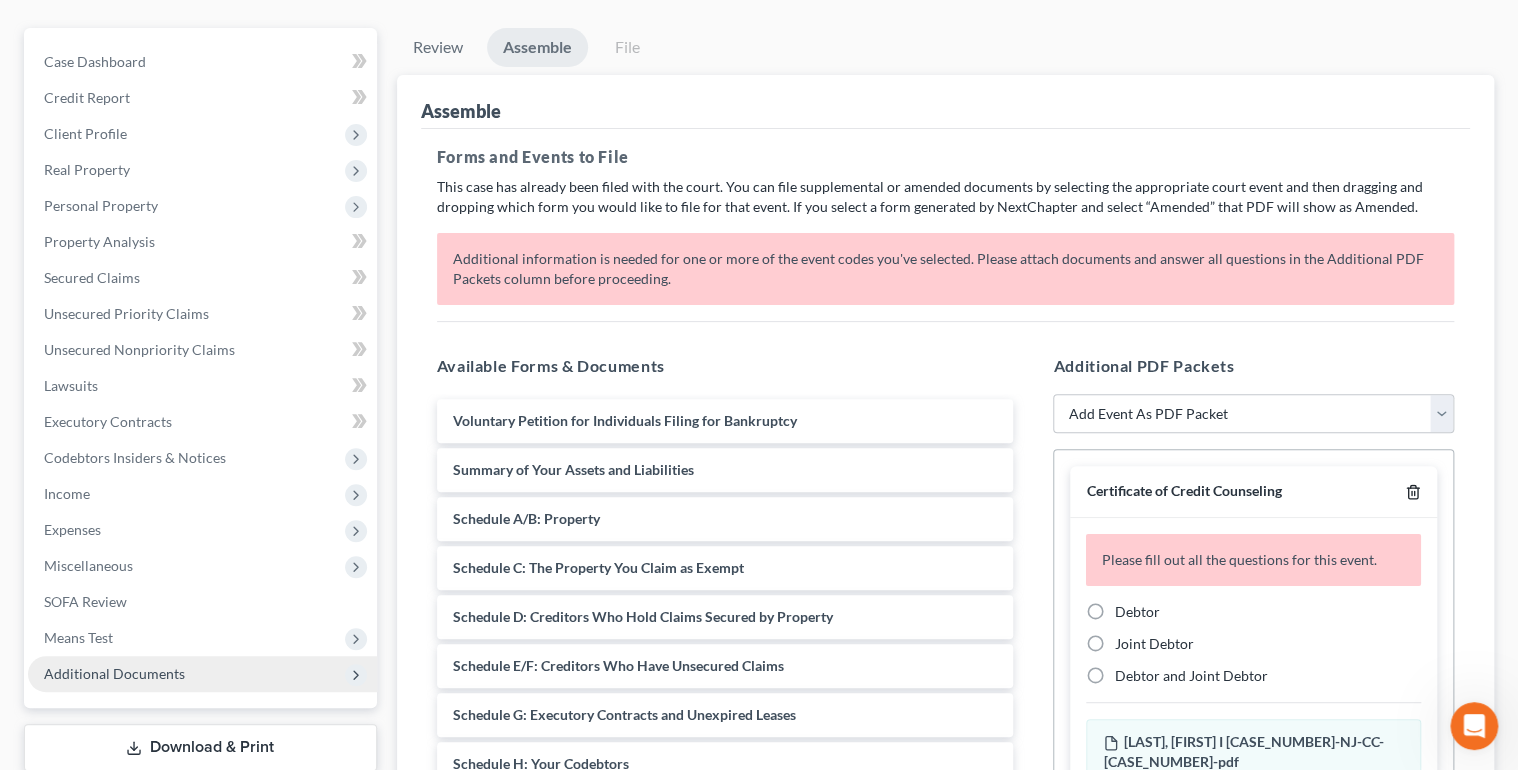 click 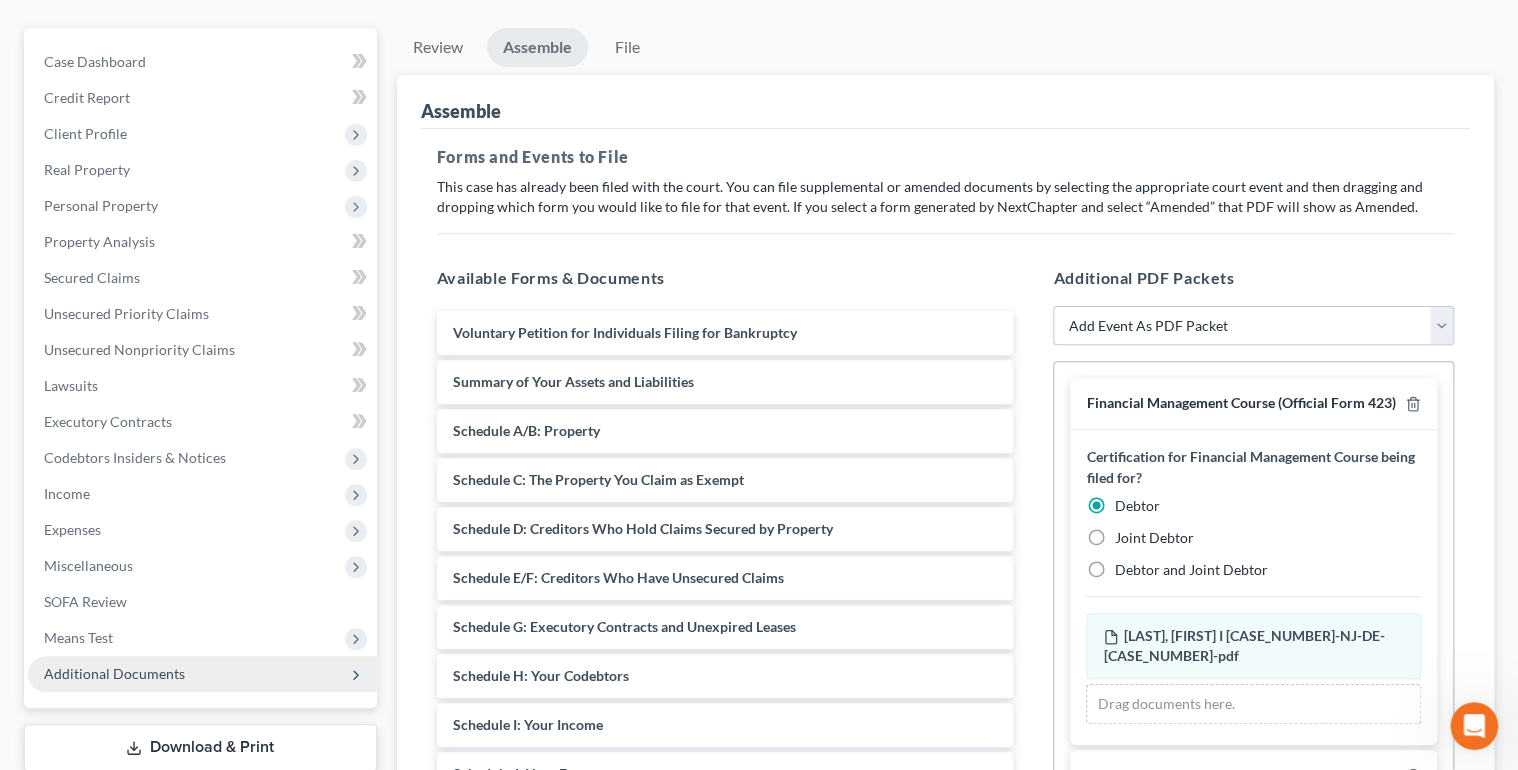scroll, scrollTop: 5, scrollLeft: 0, axis: vertical 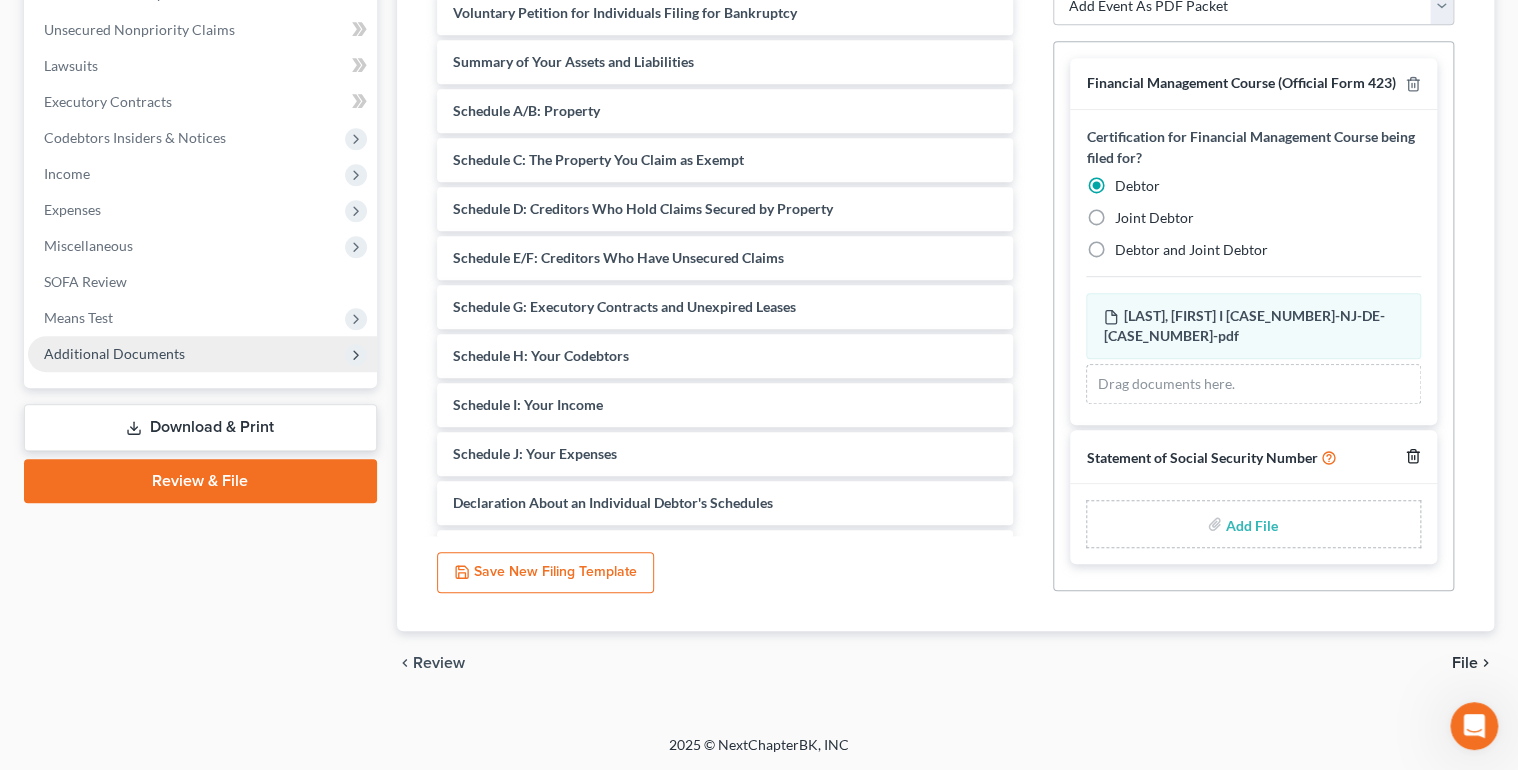 click 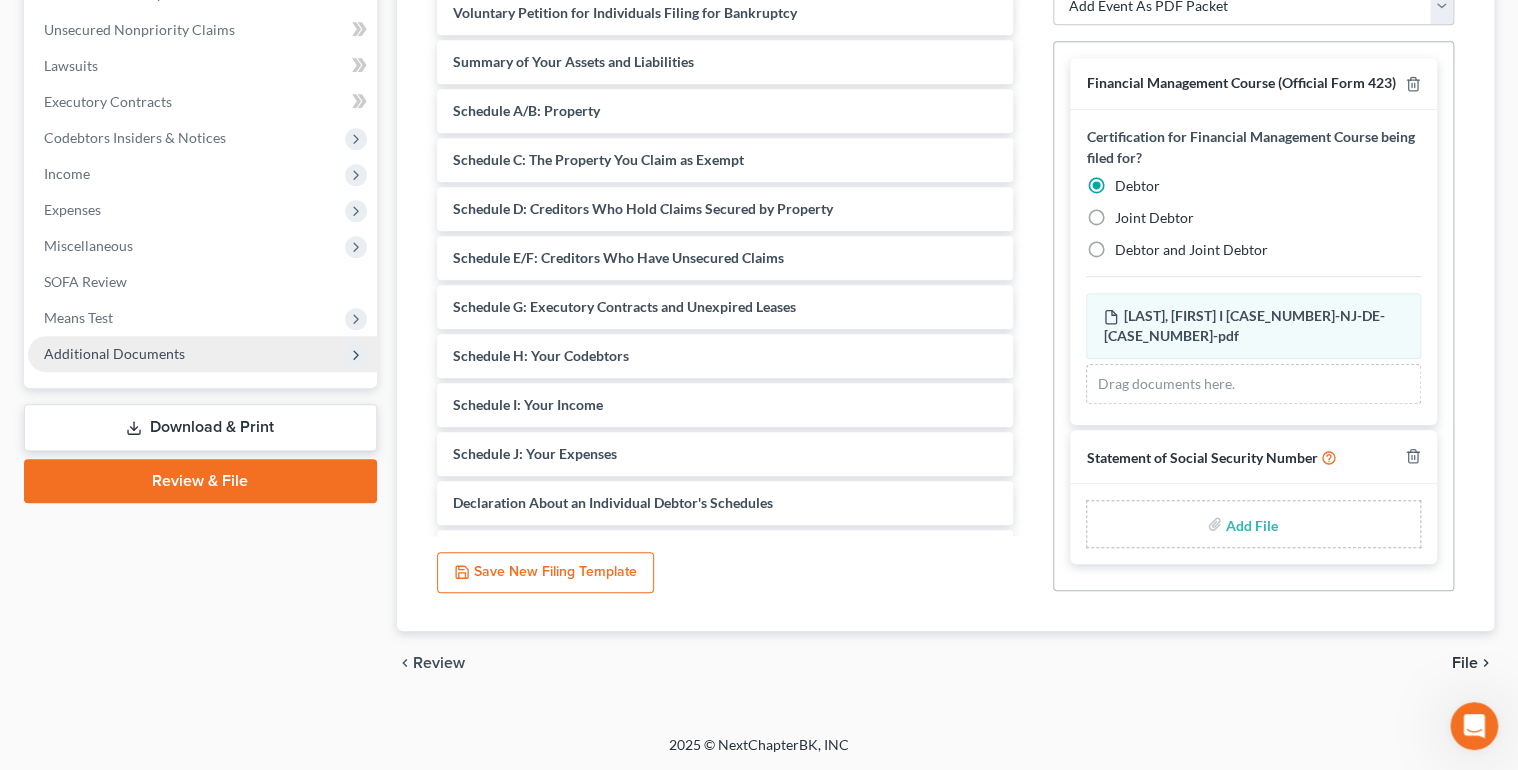 scroll, scrollTop: 0, scrollLeft: 0, axis: both 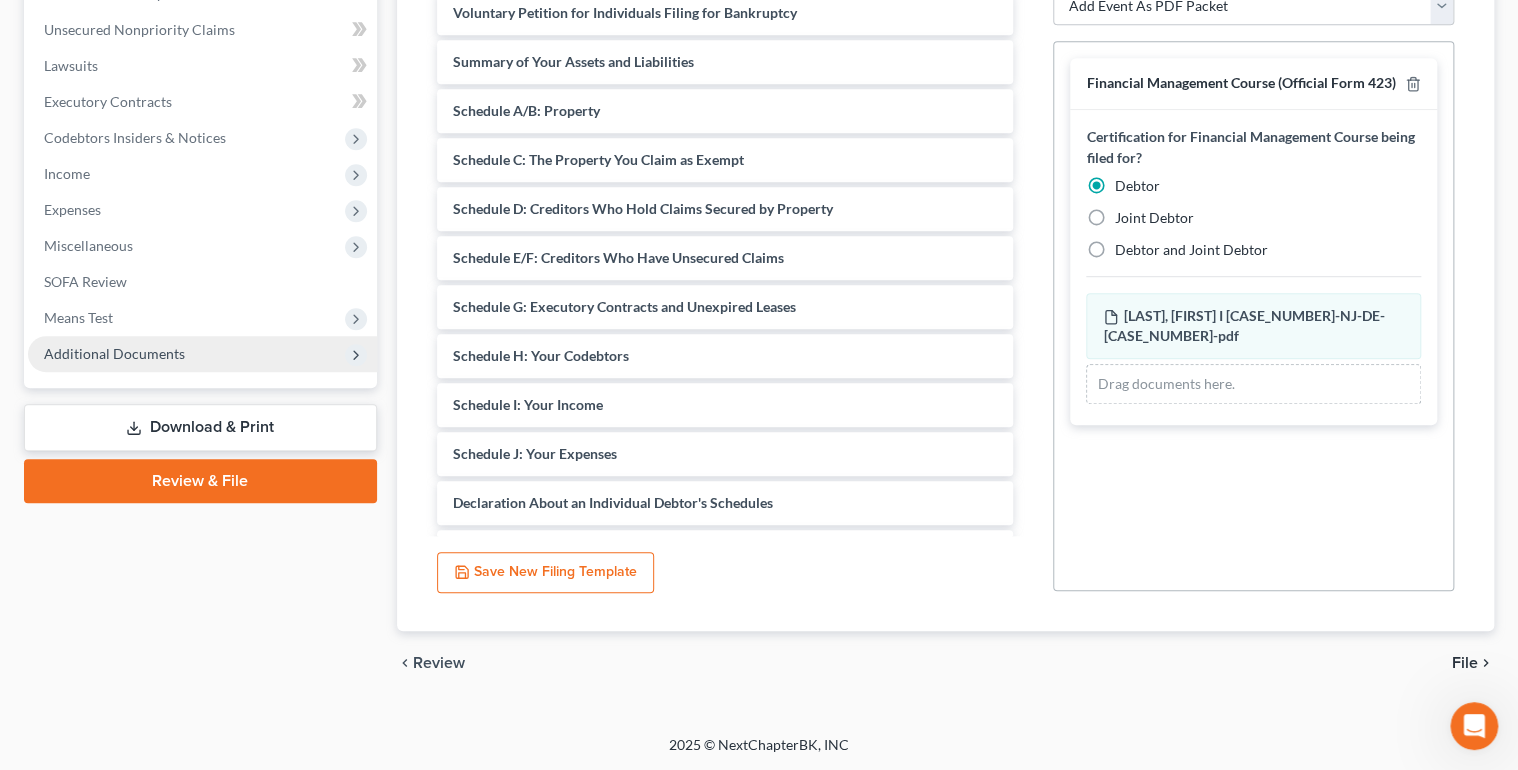 click on "File" at bounding box center [1465, 663] 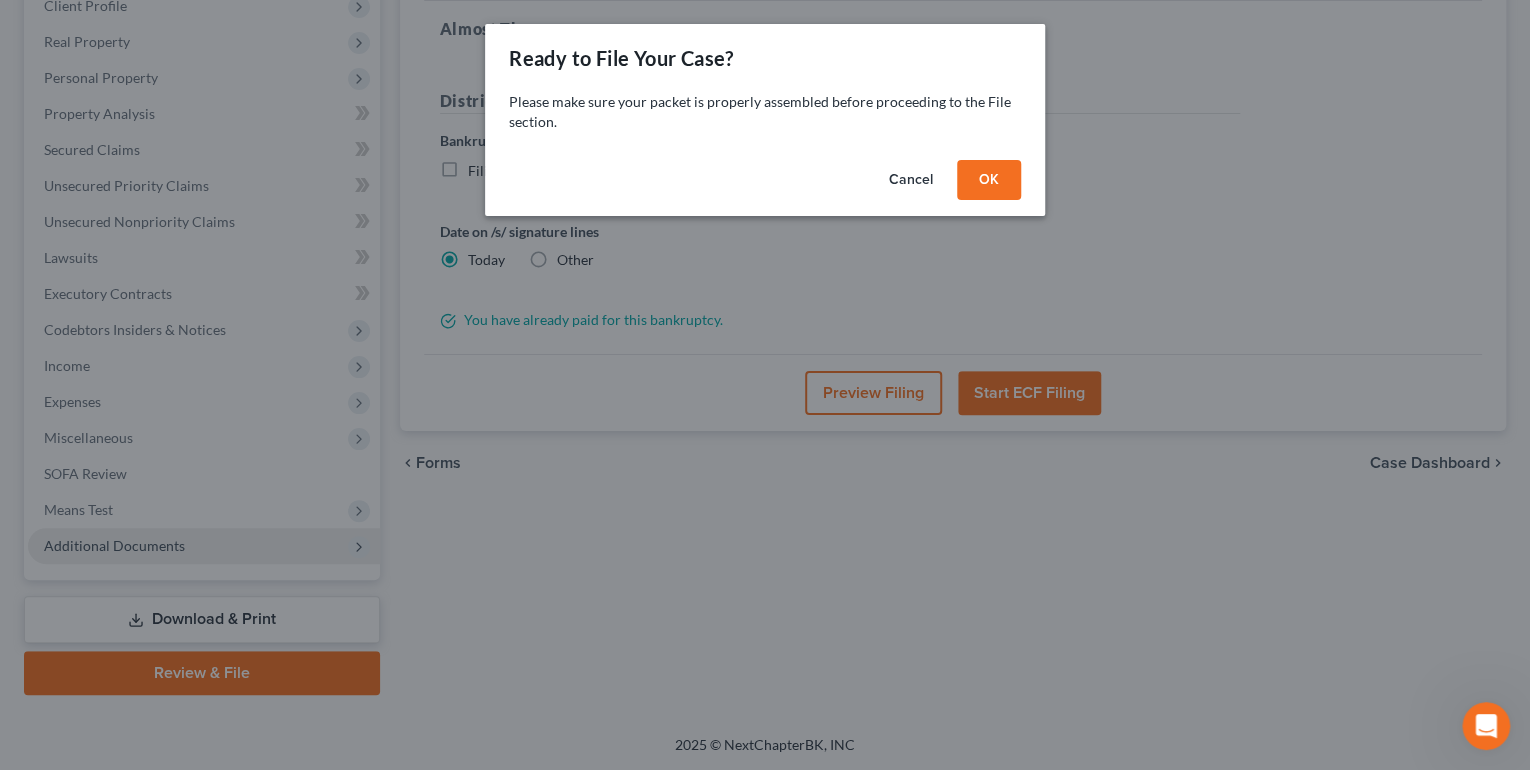 click on "OK" at bounding box center (989, 180) 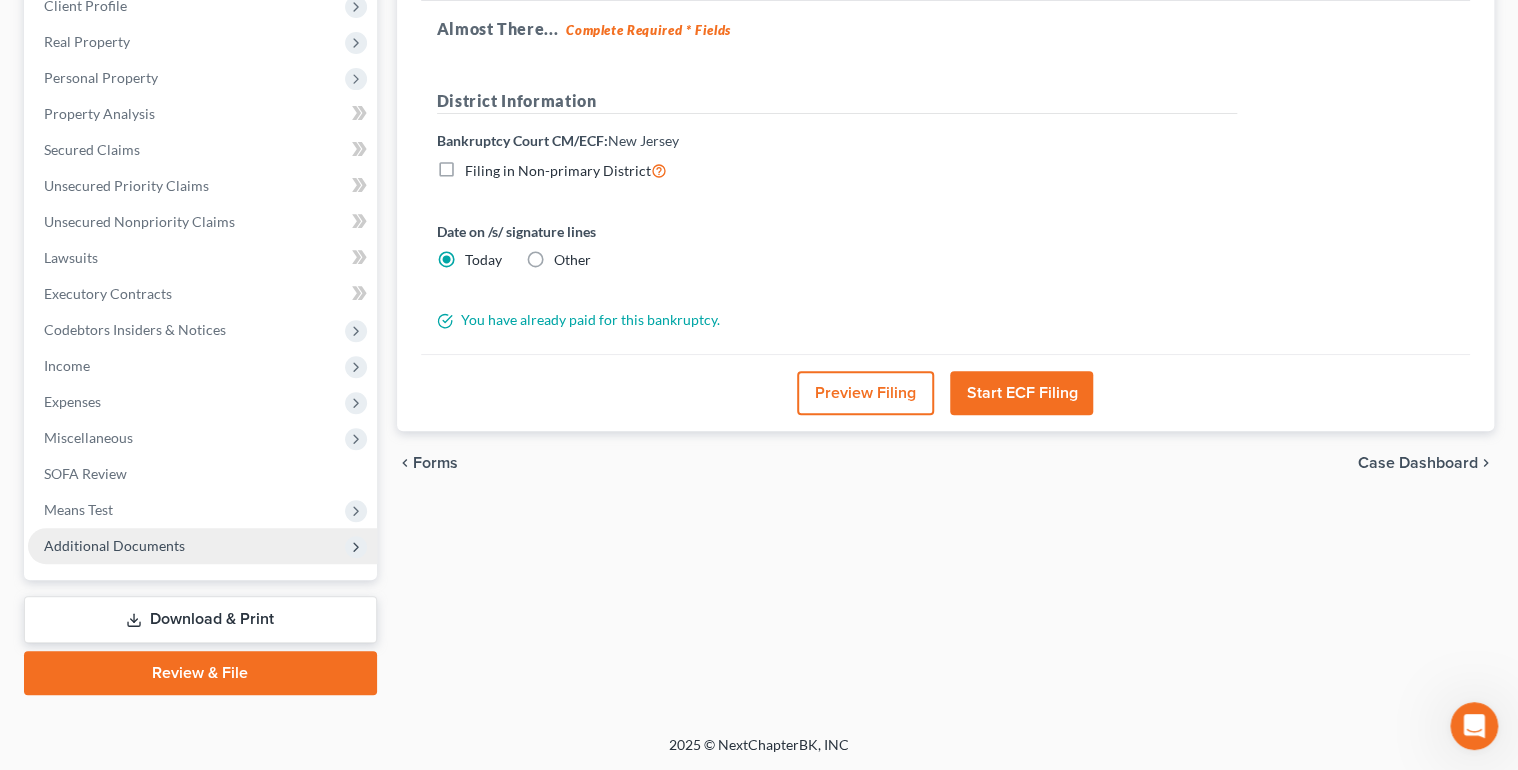 click on "Preview Filing" at bounding box center [865, 393] 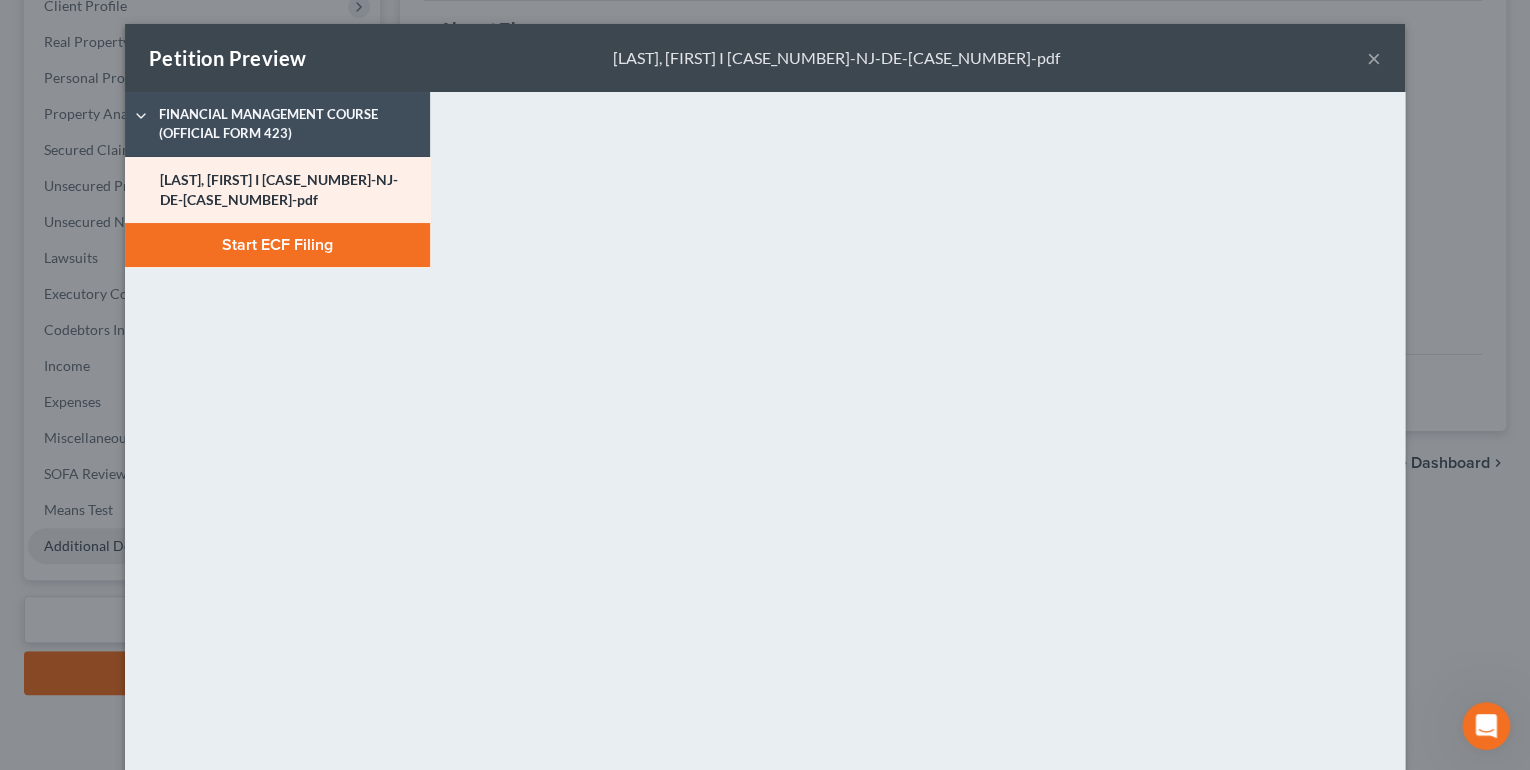 click on "×" at bounding box center (1374, 58) 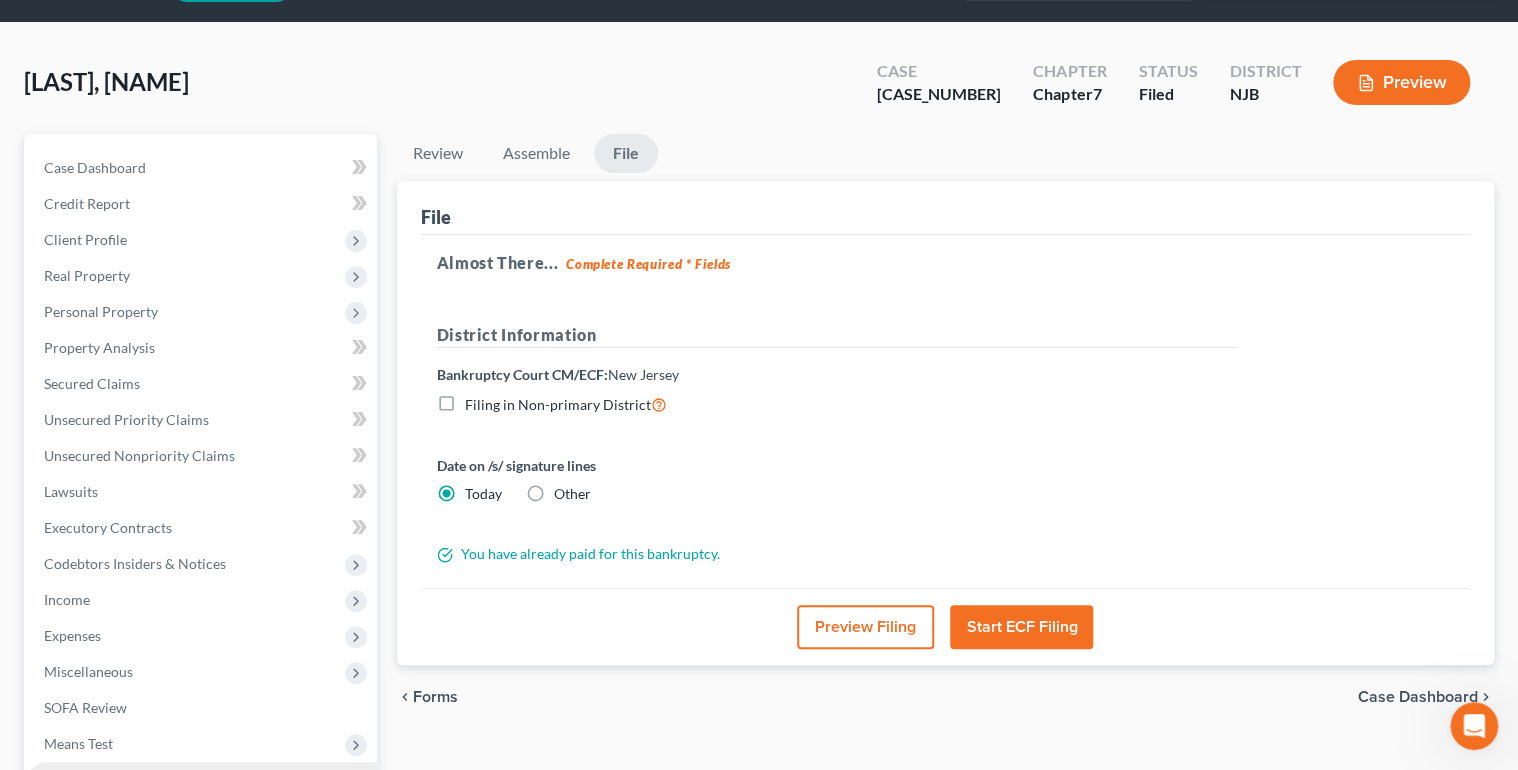 scroll, scrollTop: 0, scrollLeft: 0, axis: both 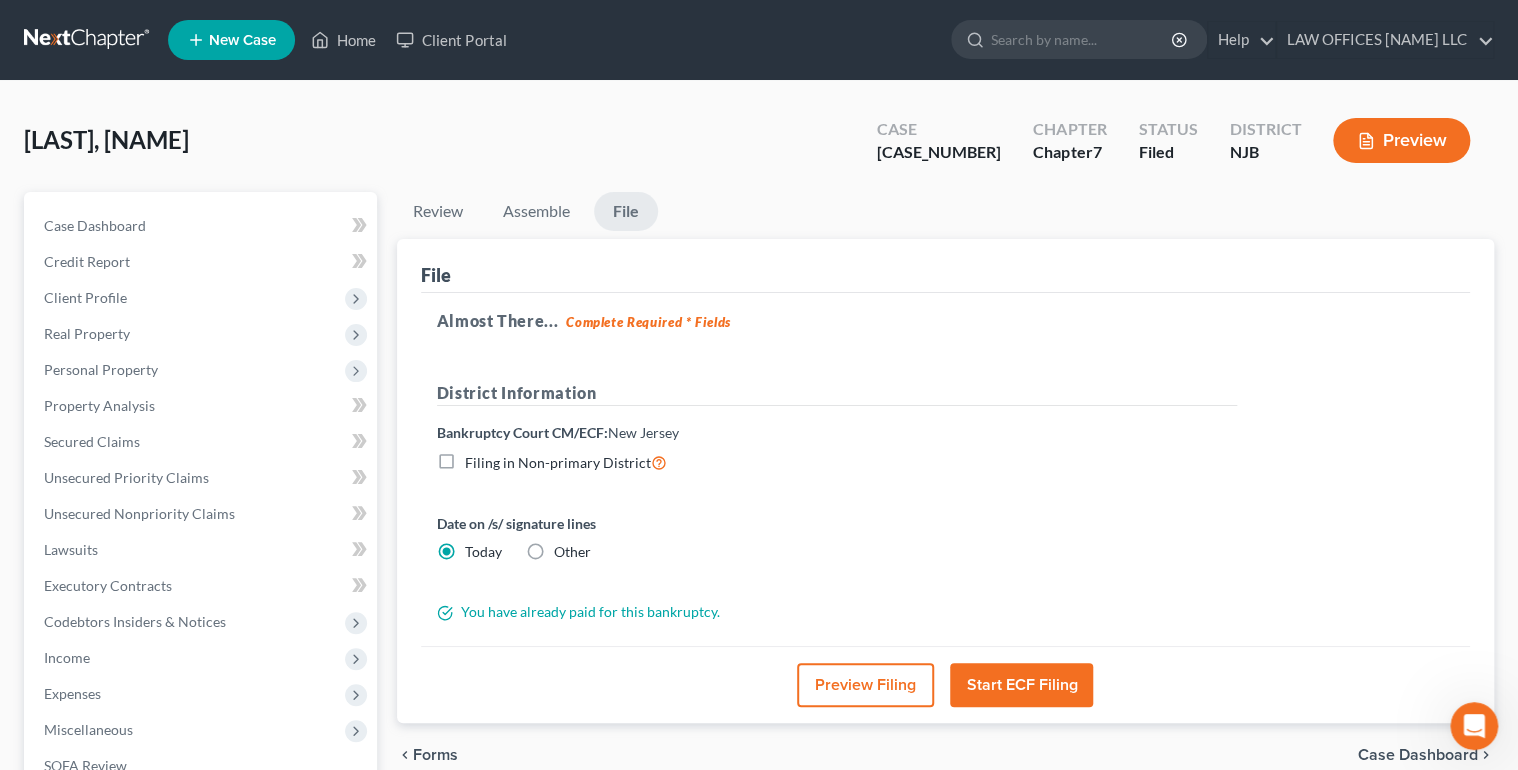 click on "Preview Filing" at bounding box center [865, 685] 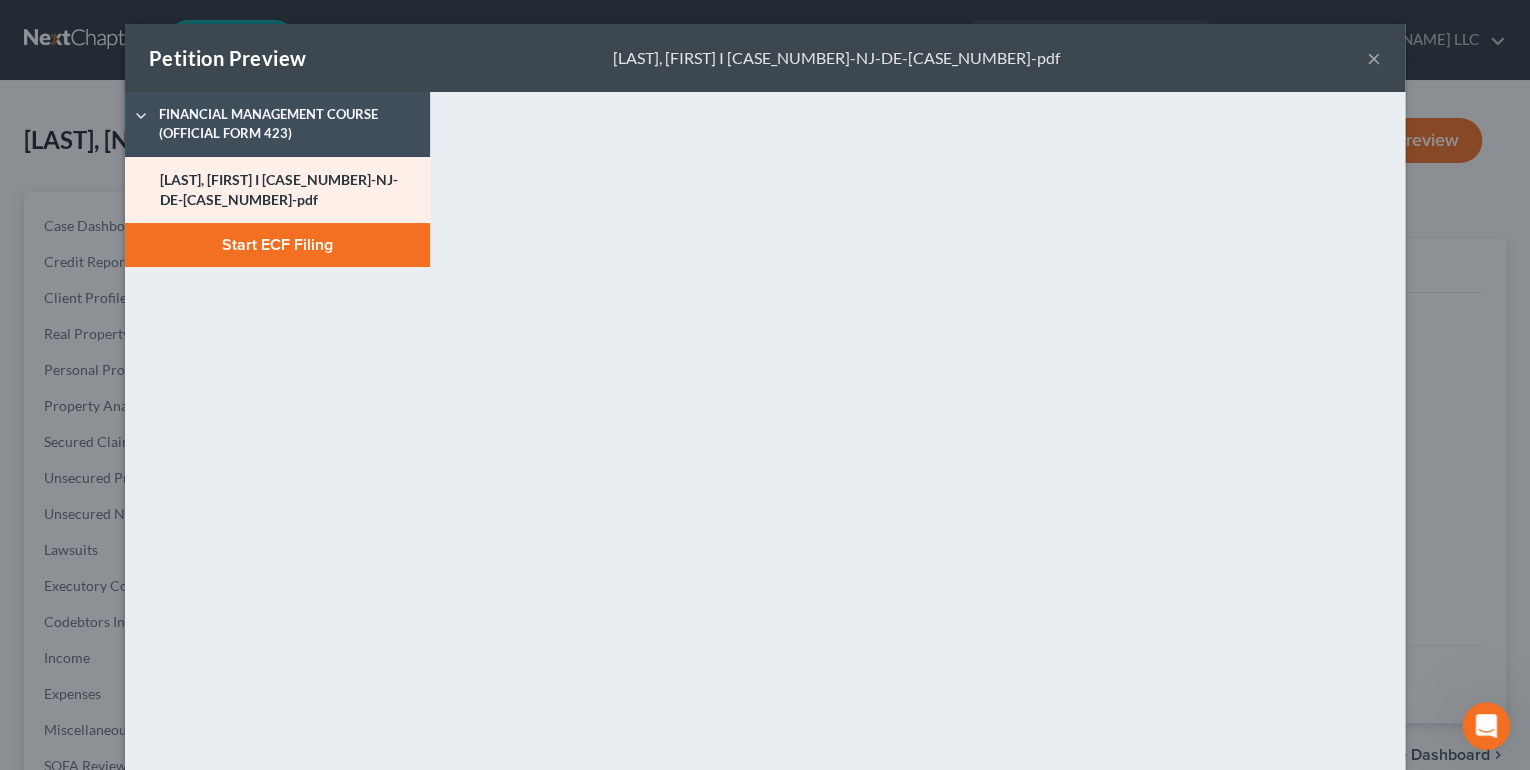 click on "×" at bounding box center [1374, 58] 